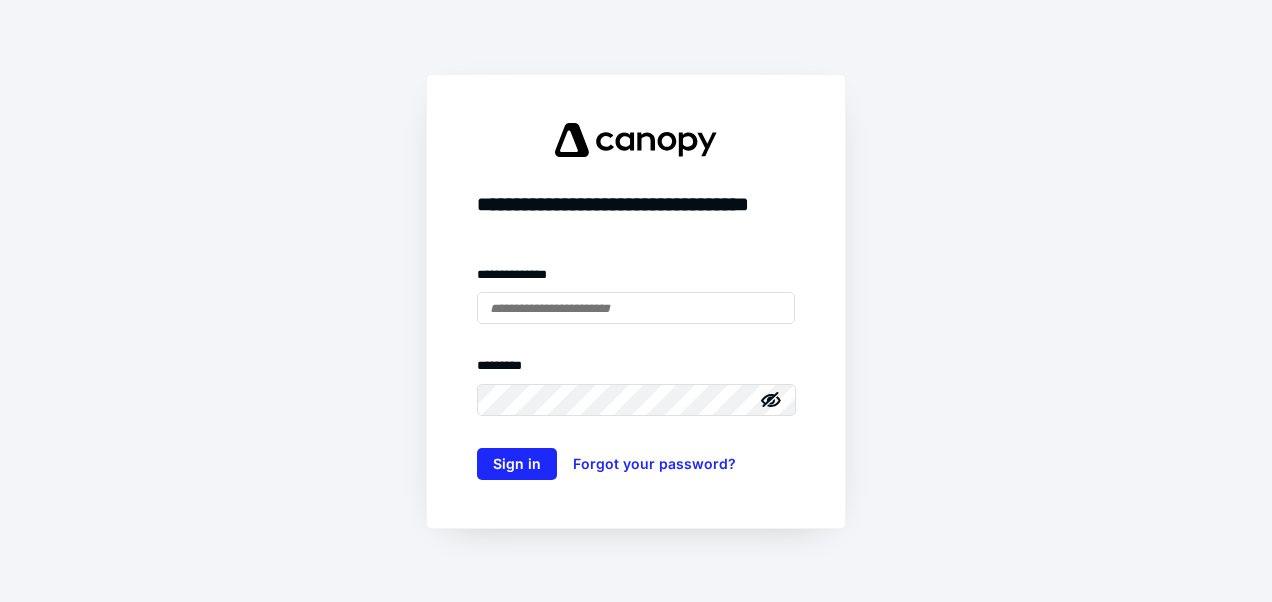 scroll, scrollTop: 0, scrollLeft: 0, axis: both 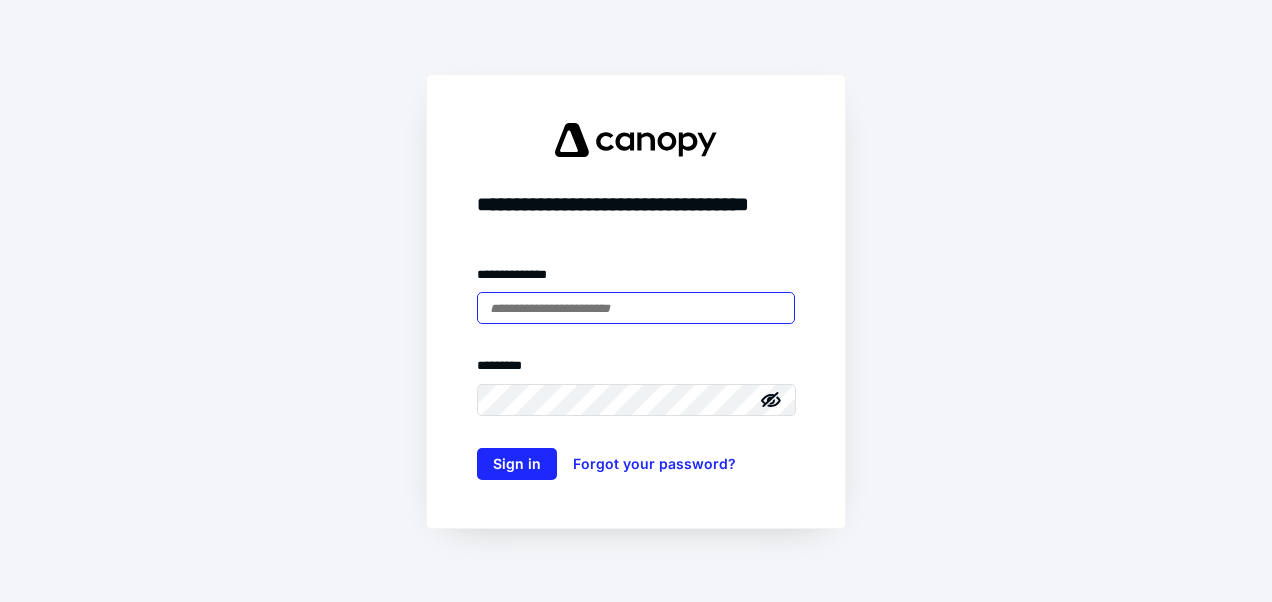 click at bounding box center (636, 308) 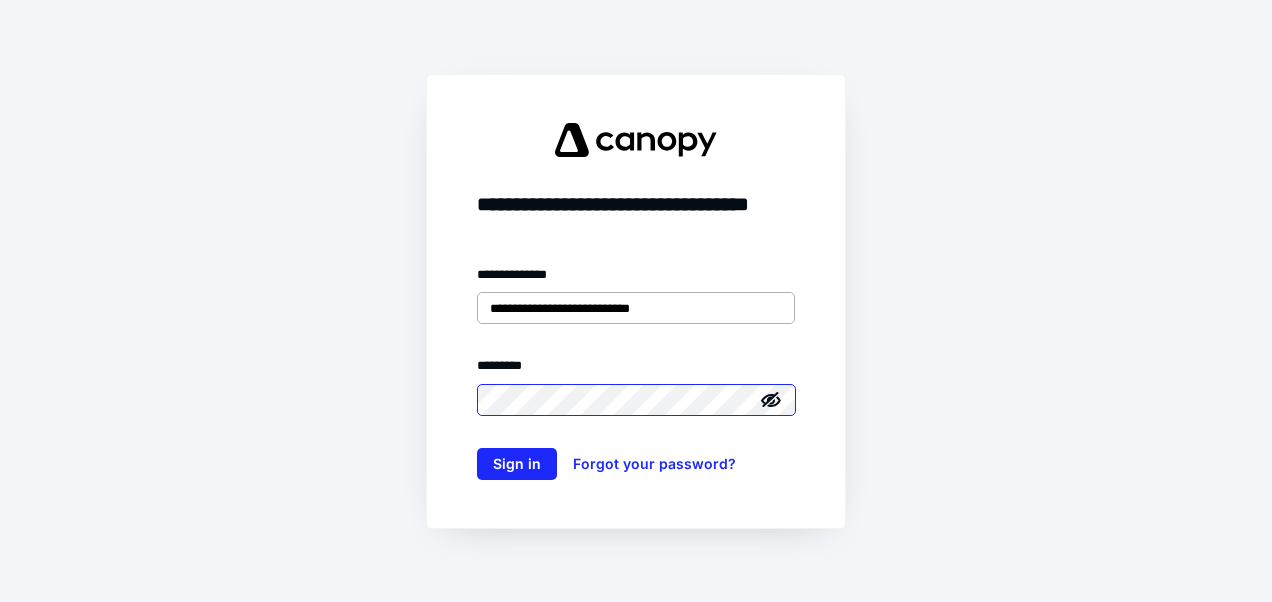 click on "Sign in" at bounding box center (517, 464) 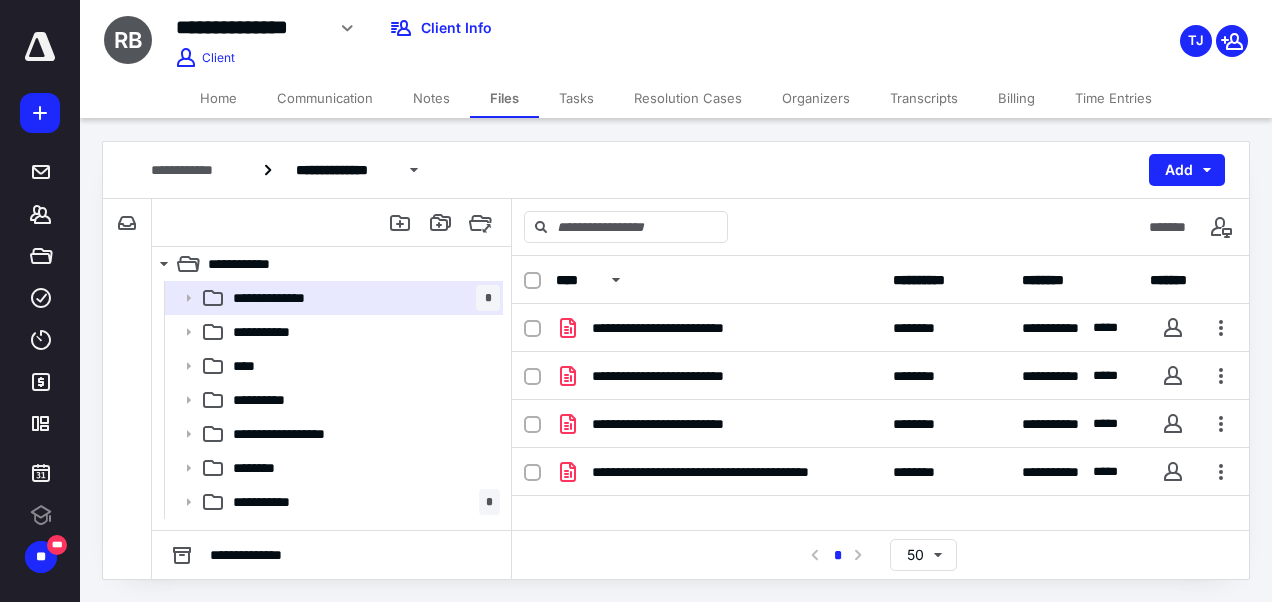 click on "**********" at bounding box center [250, 27] 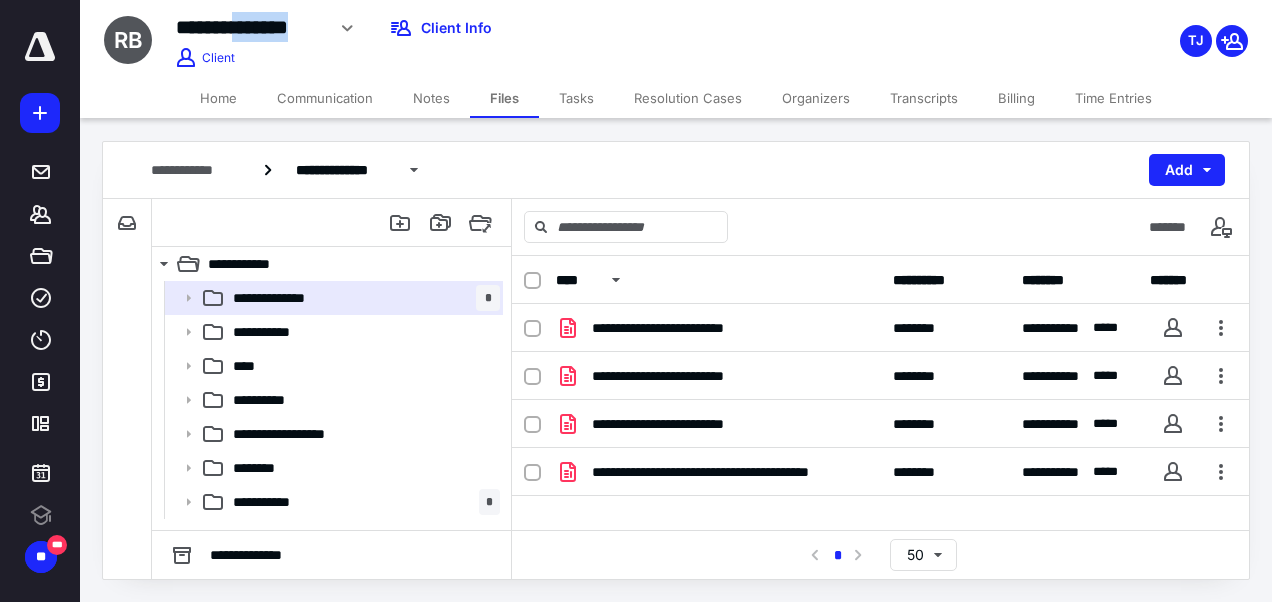 click on "**********" at bounding box center (250, 27) 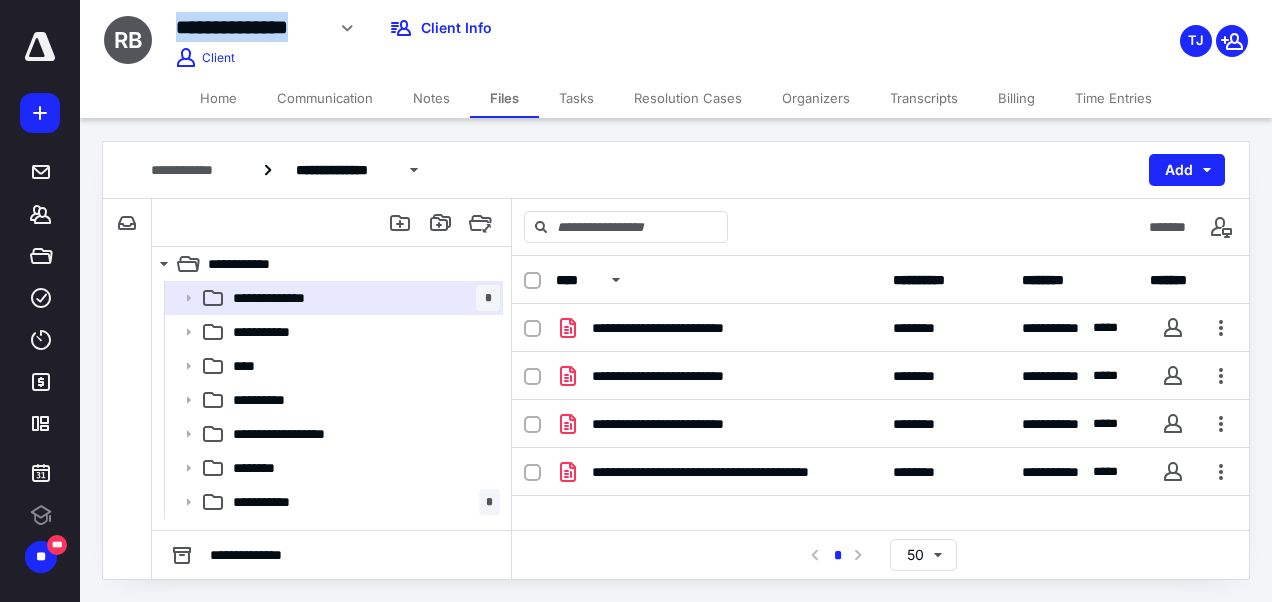copy on "**********" 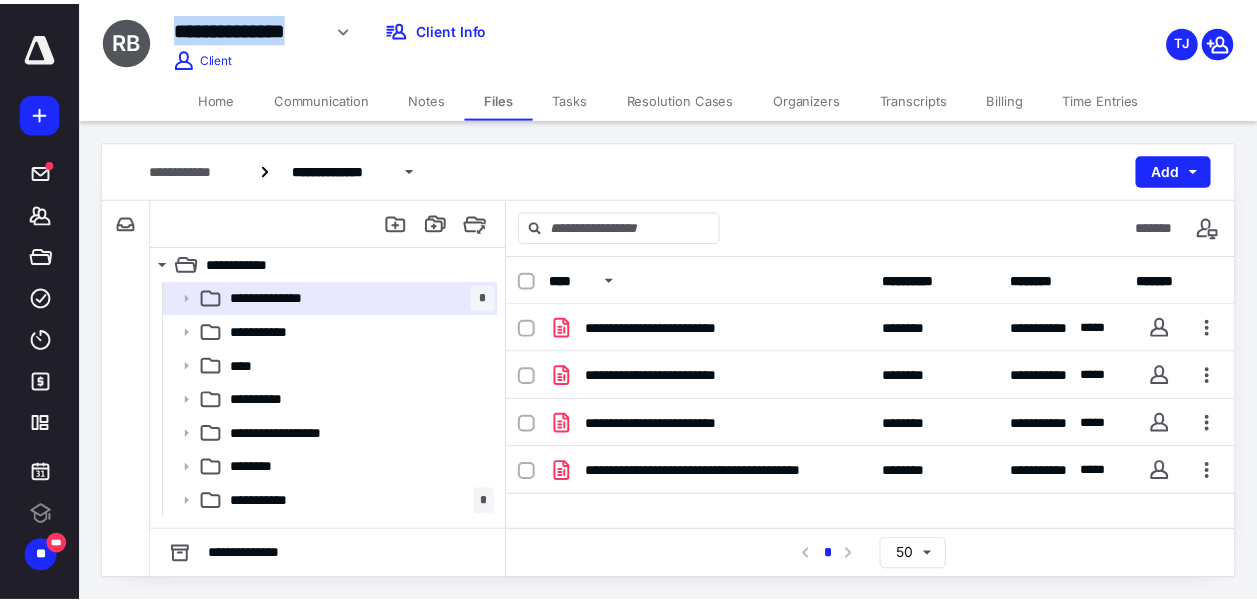scroll, scrollTop: 0, scrollLeft: 0, axis: both 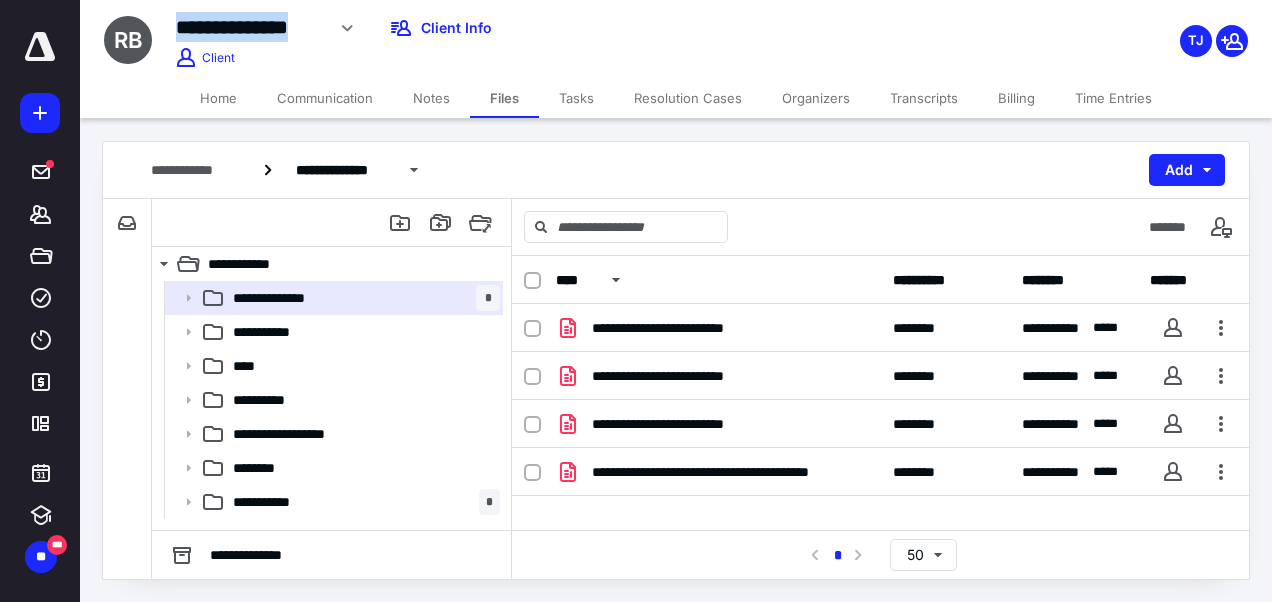click on "Notes" at bounding box center (431, 98) 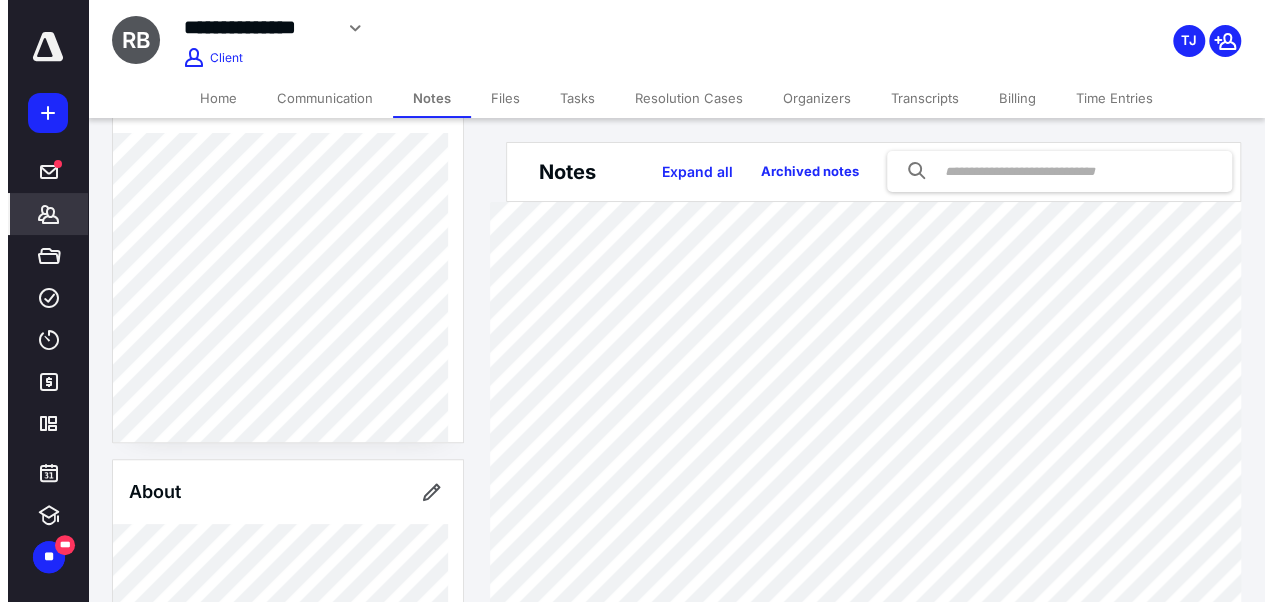 scroll, scrollTop: 0, scrollLeft: 0, axis: both 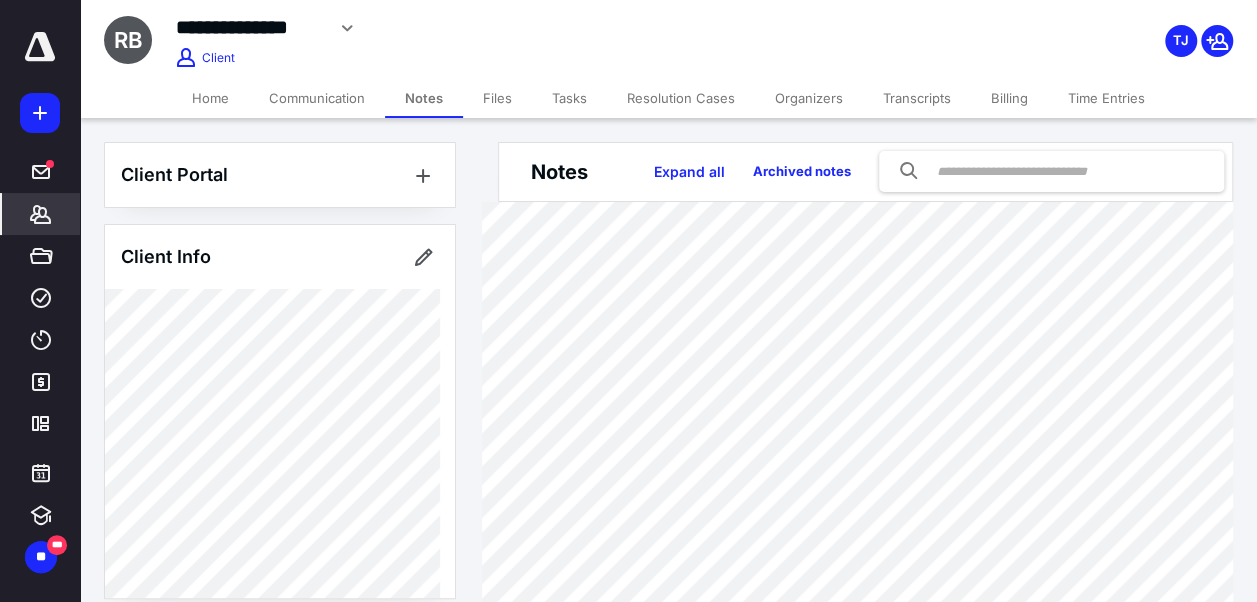 click on "Files" at bounding box center [497, 98] 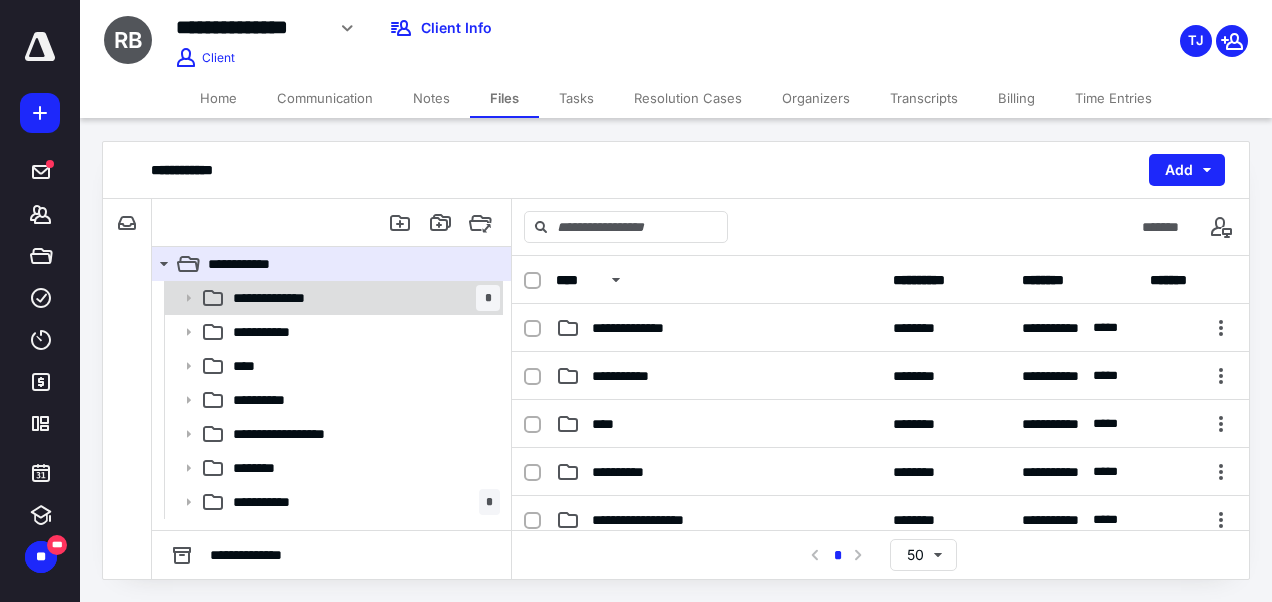 click on "**********" at bounding box center [277, 298] 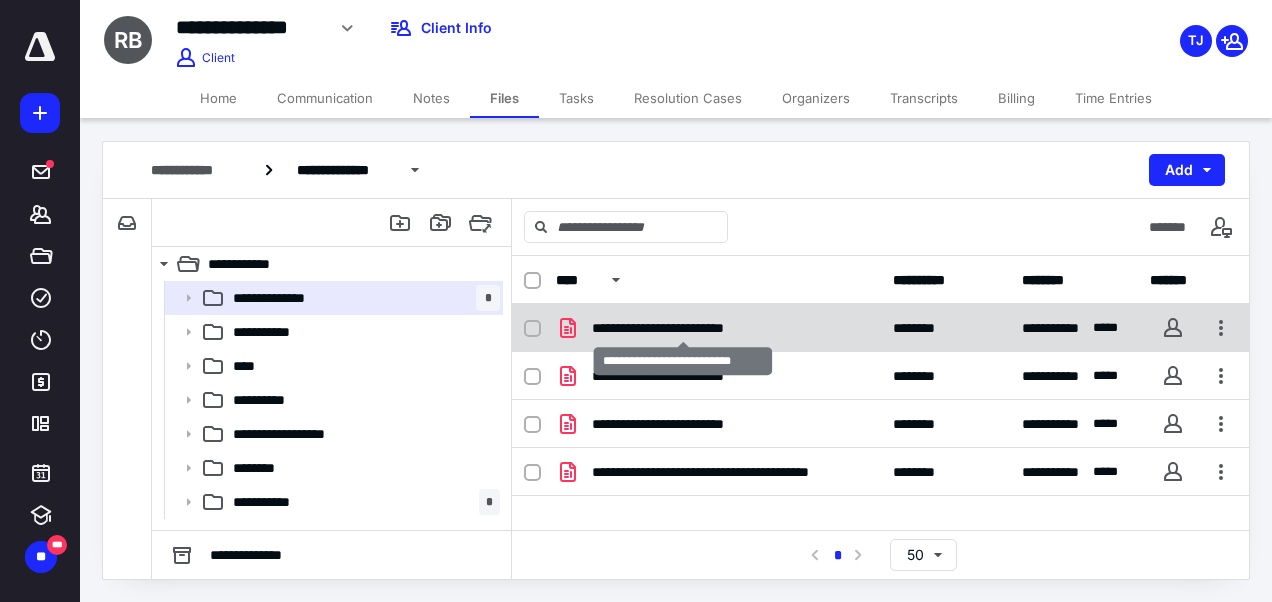 click on "**********" at bounding box center [683, 328] 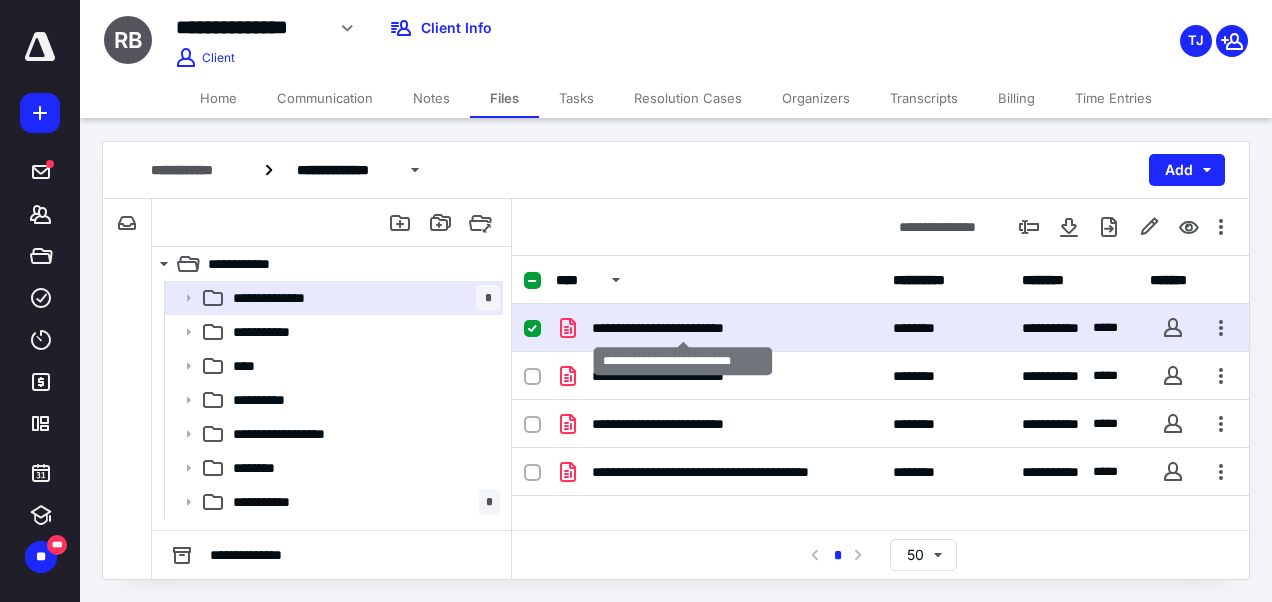 click on "**********" at bounding box center (683, 328) 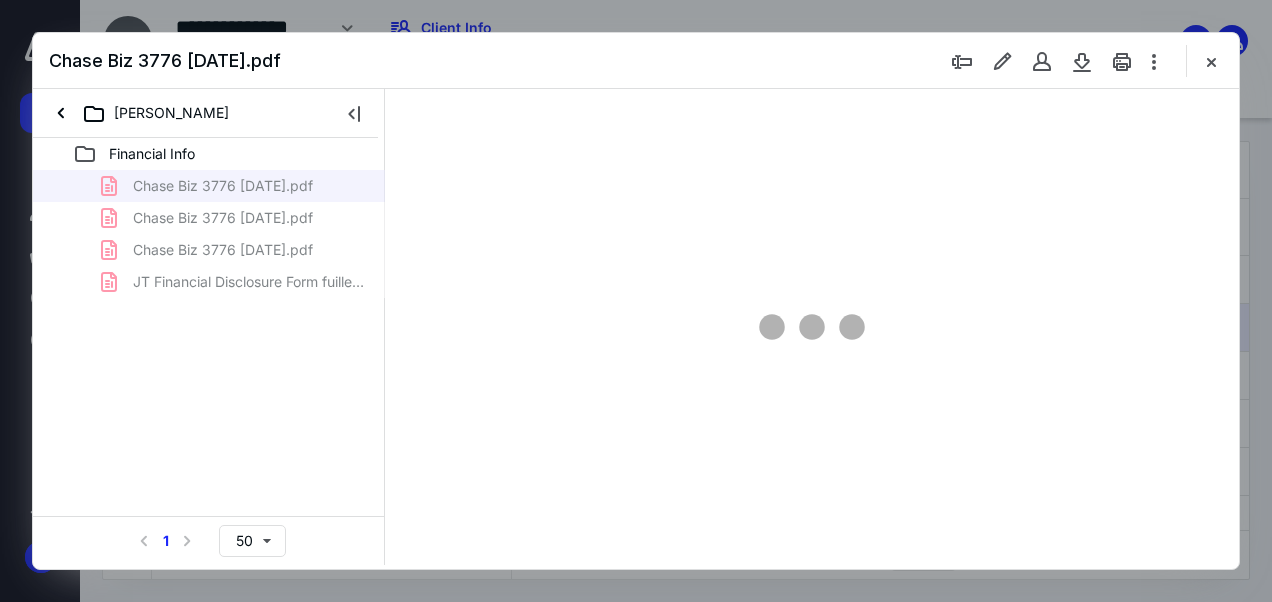 scroll, scrollTop: 0, scrollLeft: 0, axis: both 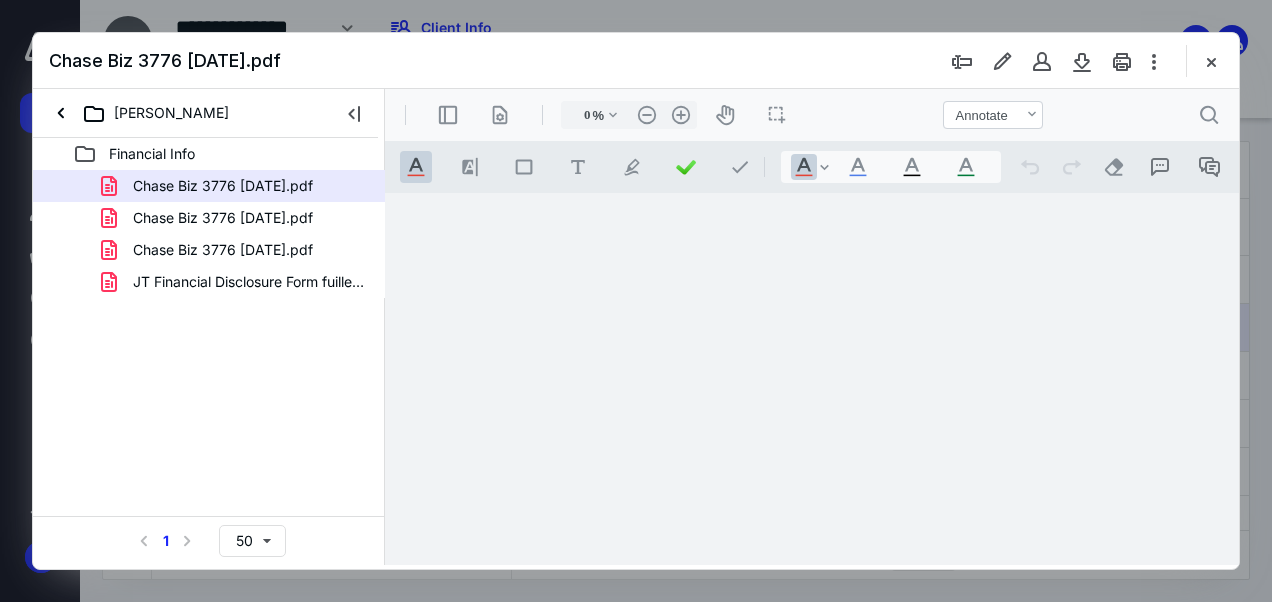 type on "47" 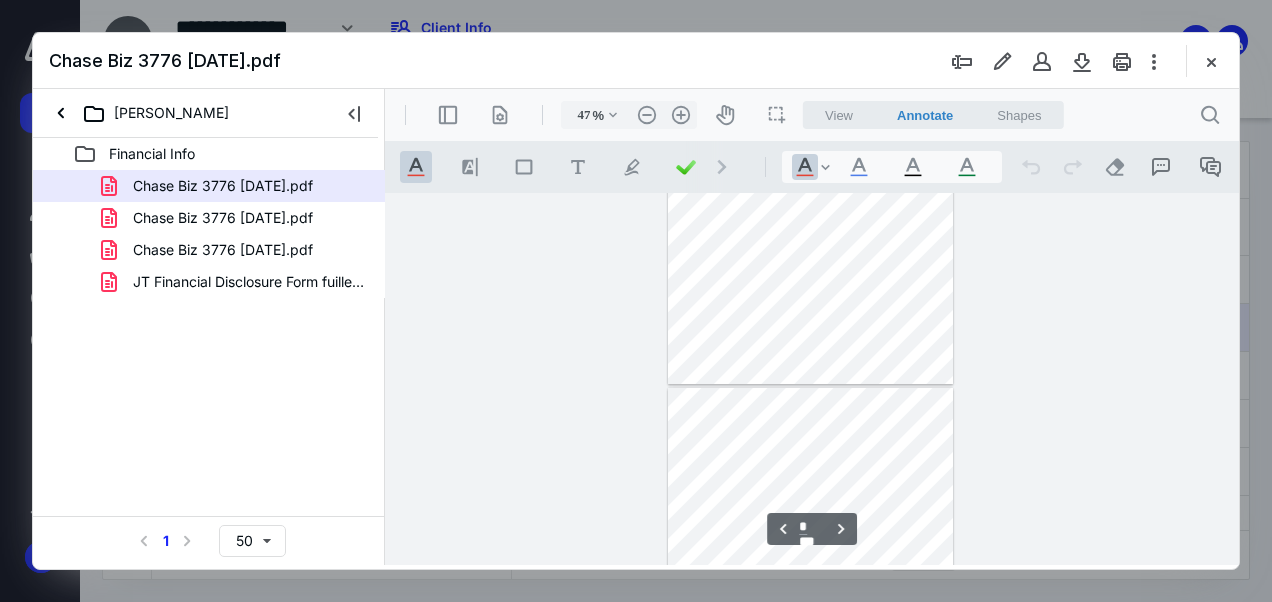 type on "*" 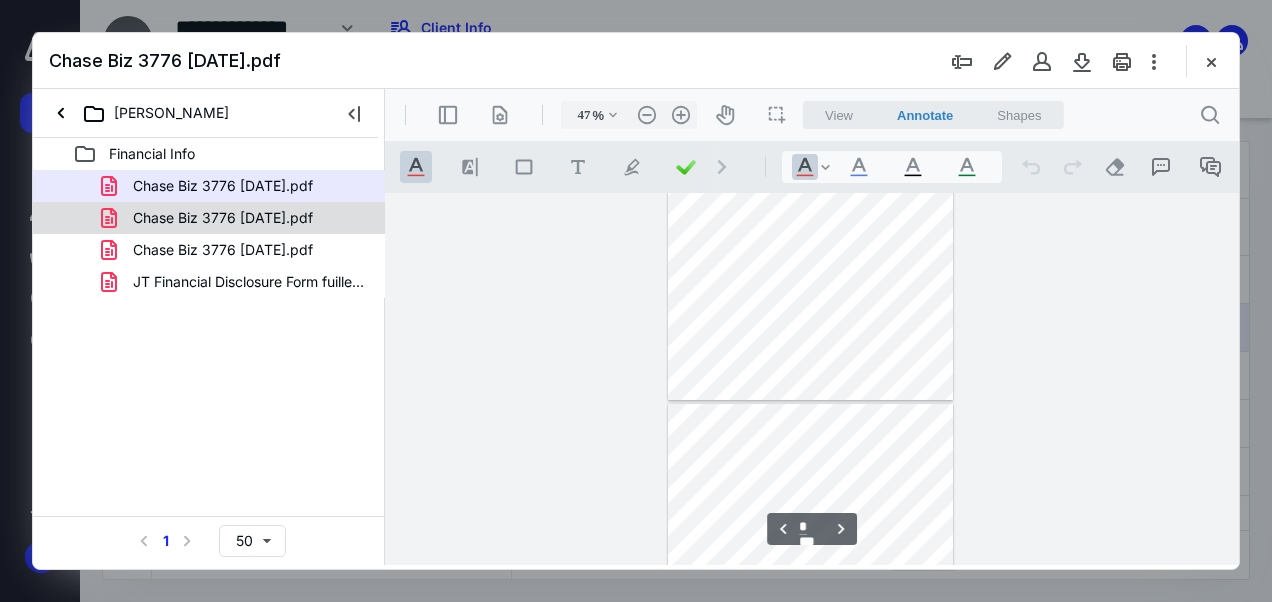 click on "Chase Biz 3776 [DATE].pdf" at bounding box center [209, 218] 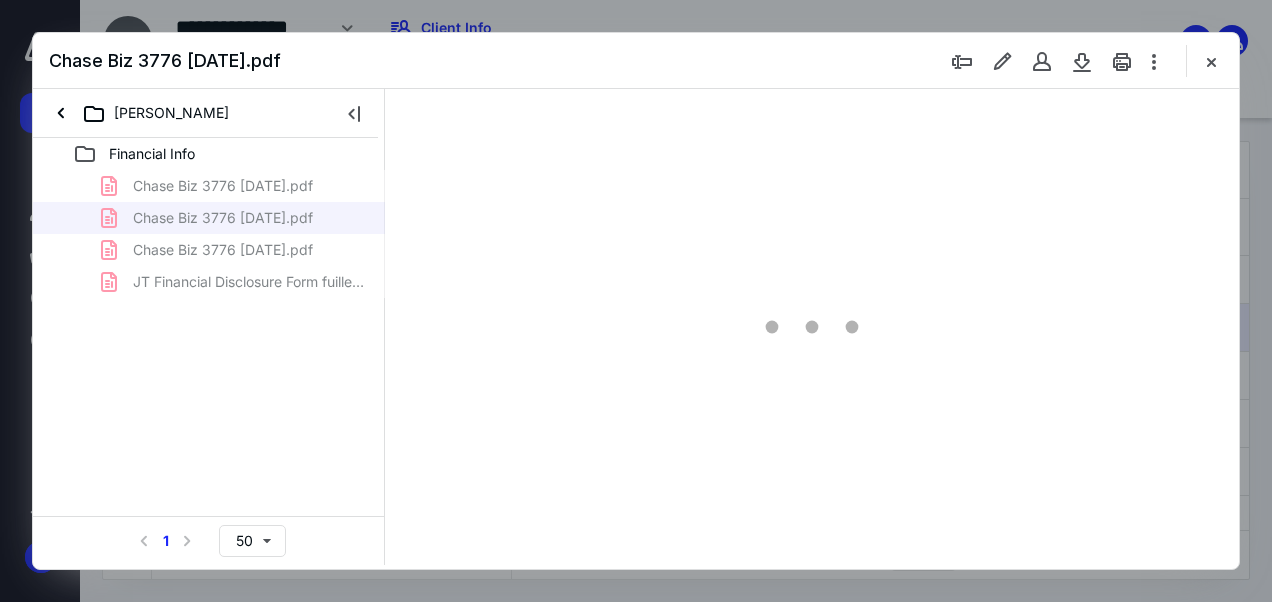 type on "47" 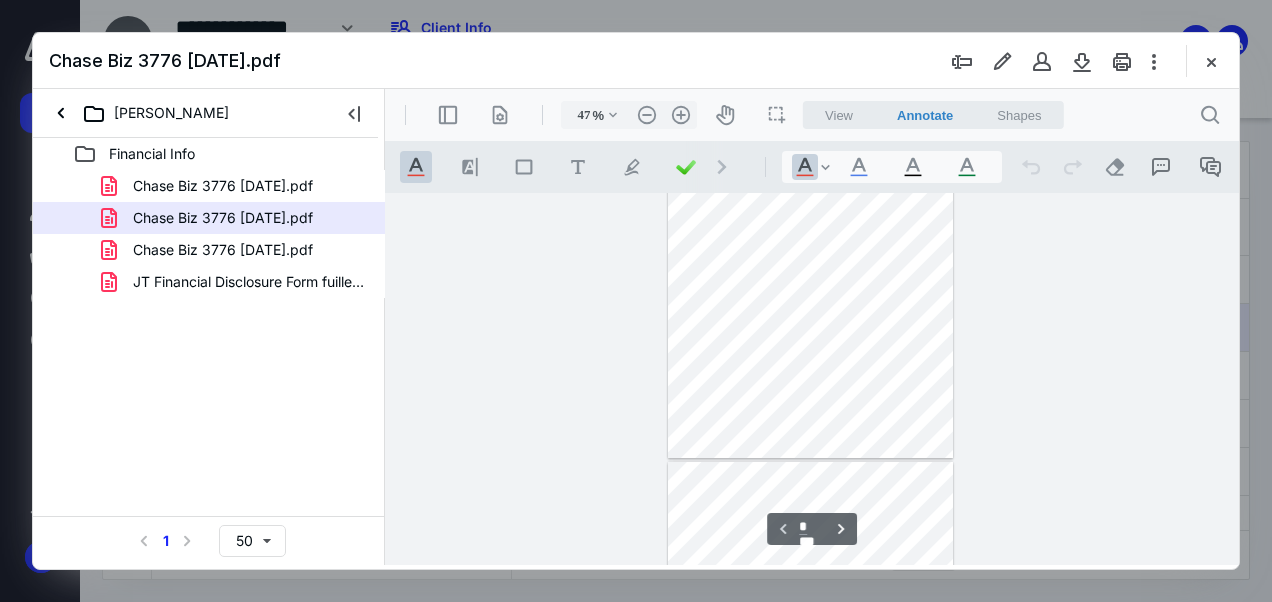 scroll, scrollTop: 0, scrollLeft: 0, axis: both 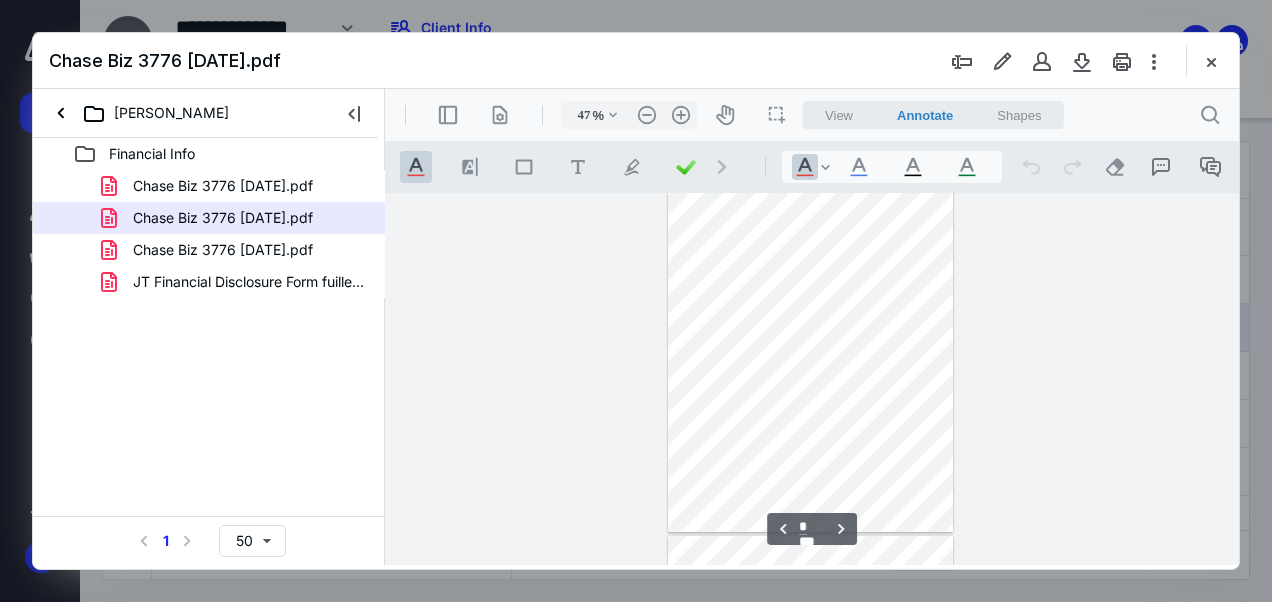 type on "*" 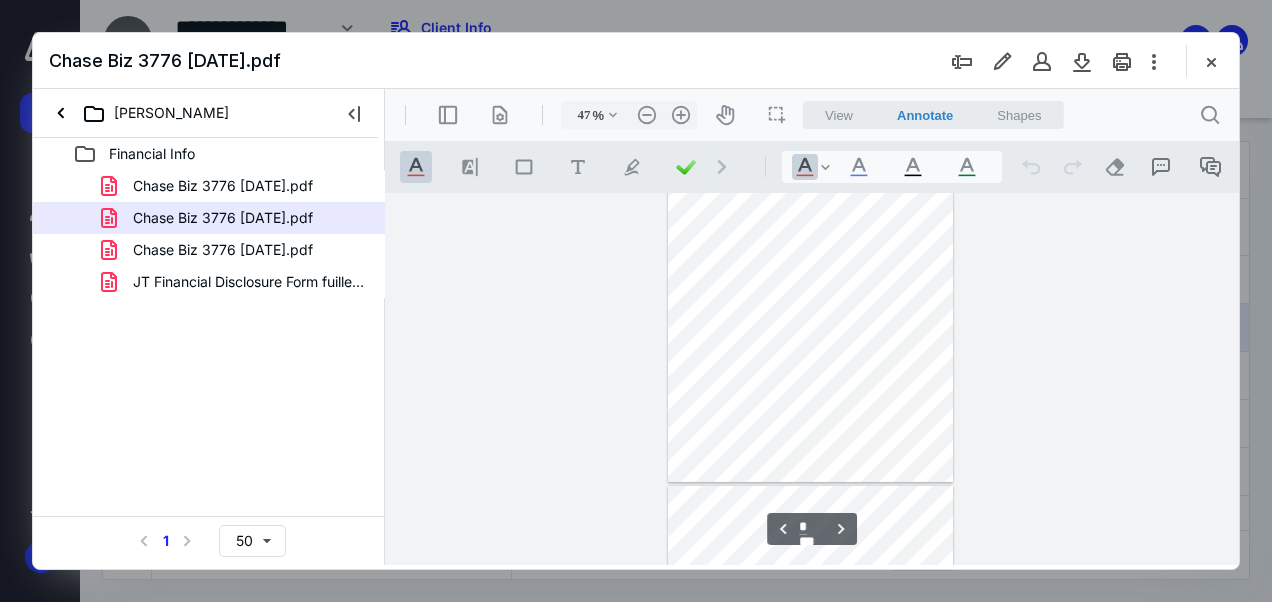 scroll, scrollTop: 833, scrollLeft: 0, axis: vertical 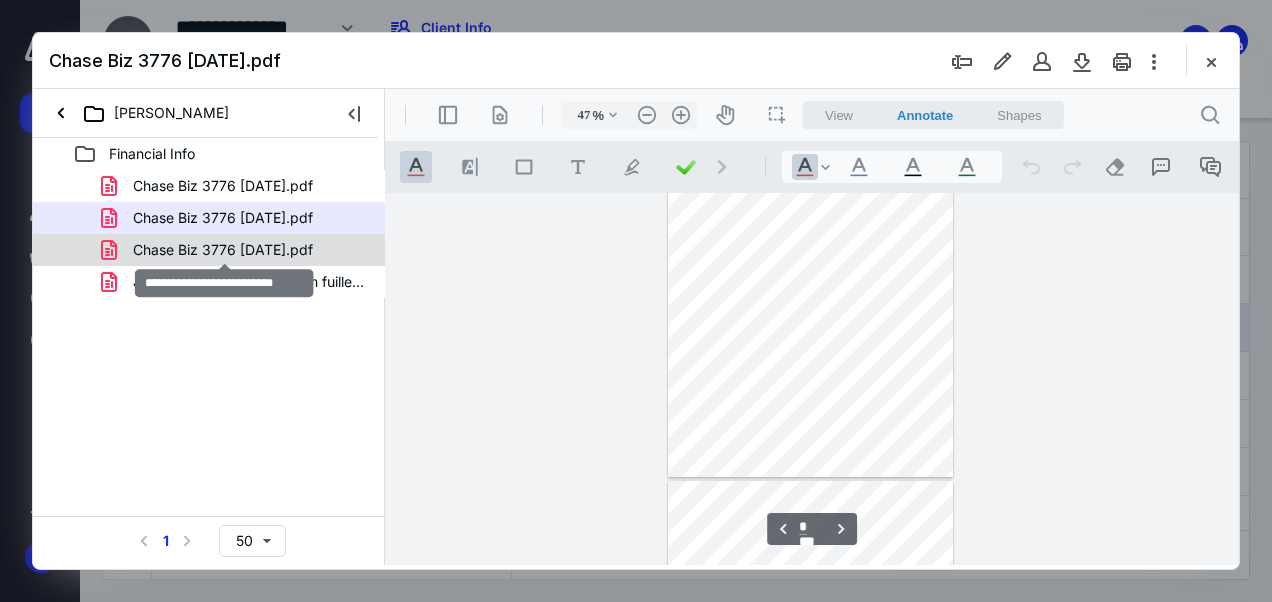 click on "Chase Biz 3776 [DATE].pdf" at bounding box center [223, 250] 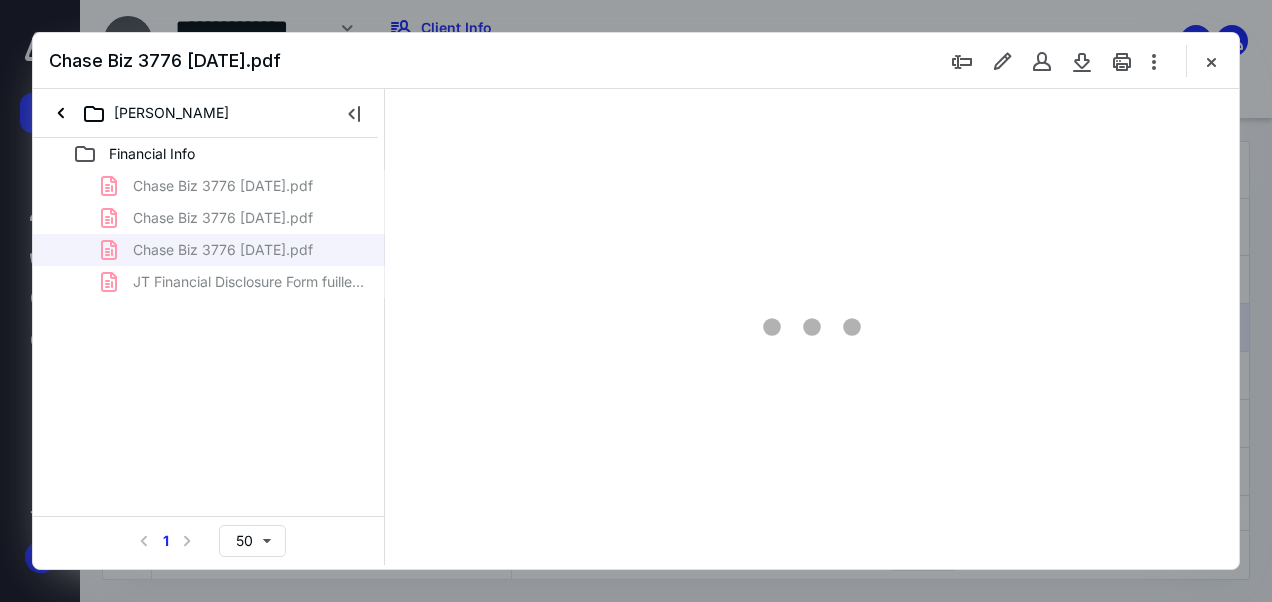 type on "47" 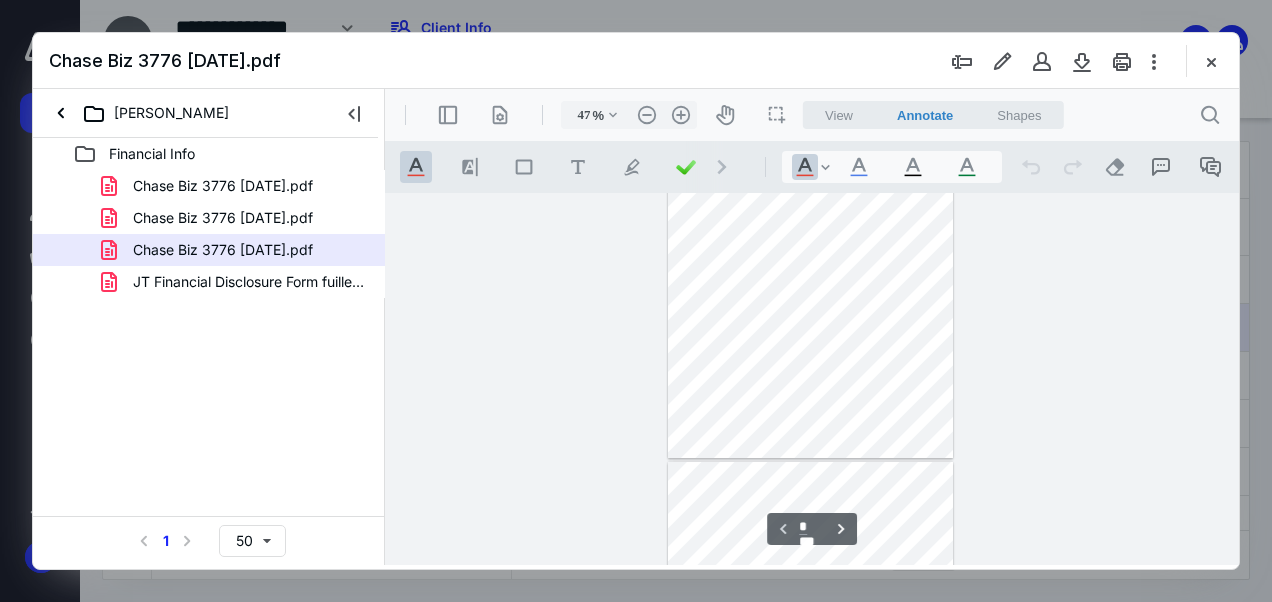 scroll, scrollTop: 0, scrollLeft: 0, axis: both 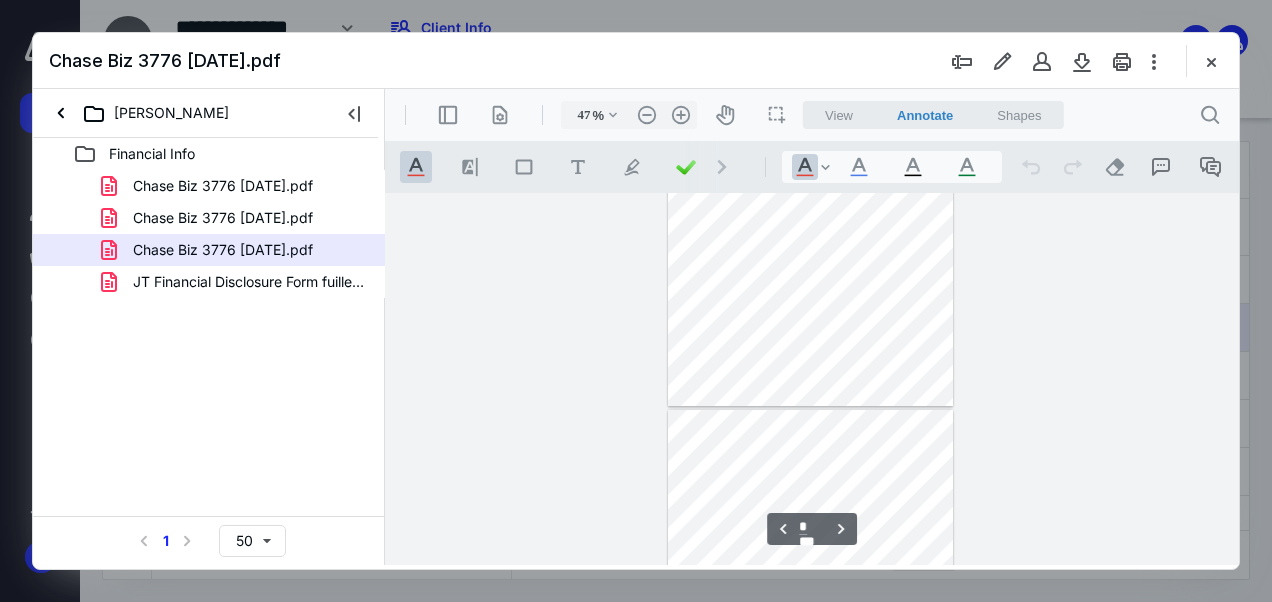 type on "*" 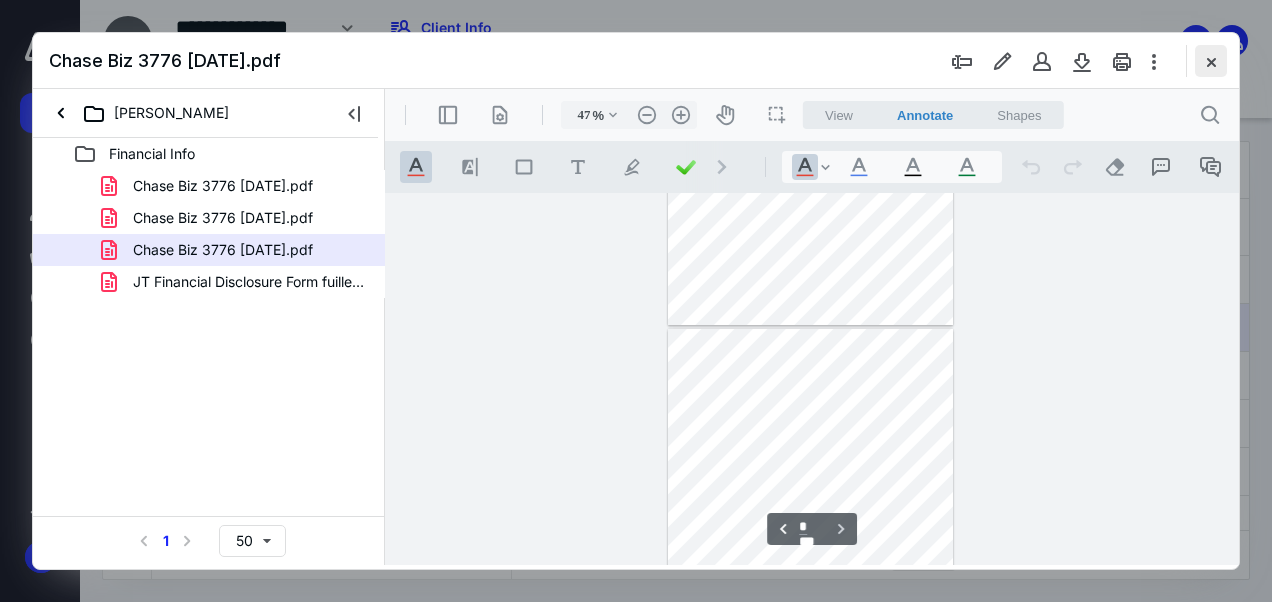 scroll, scrollTop: 992, scrollLeft: 0, axis: vertical 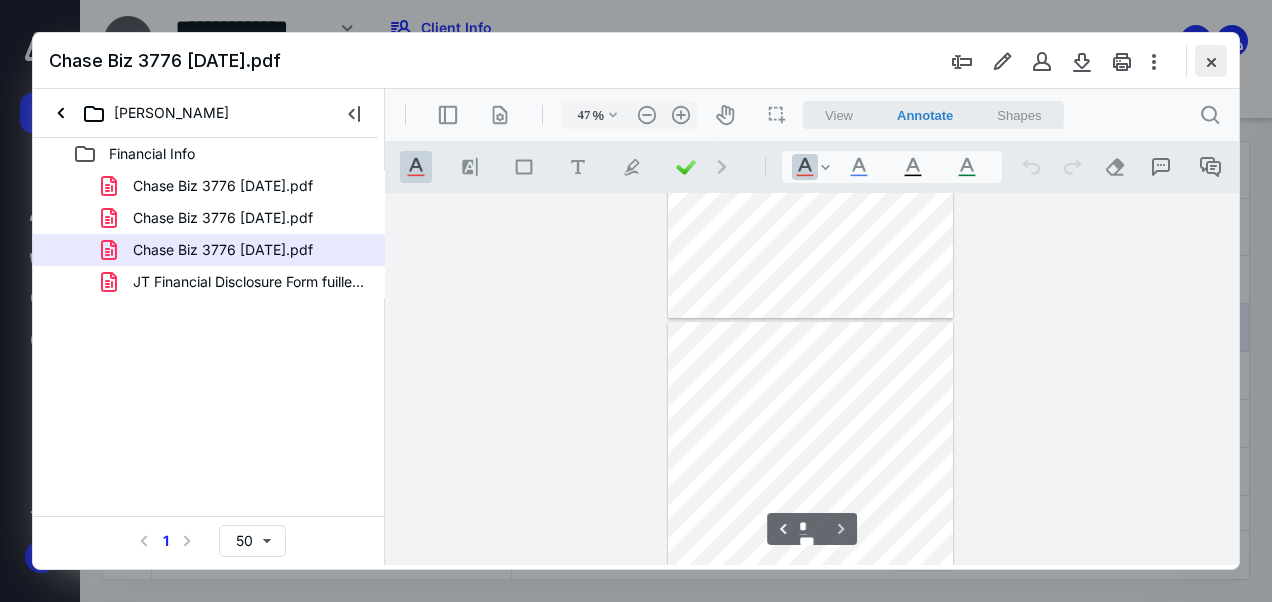 click at bounding box center (1211, 61) 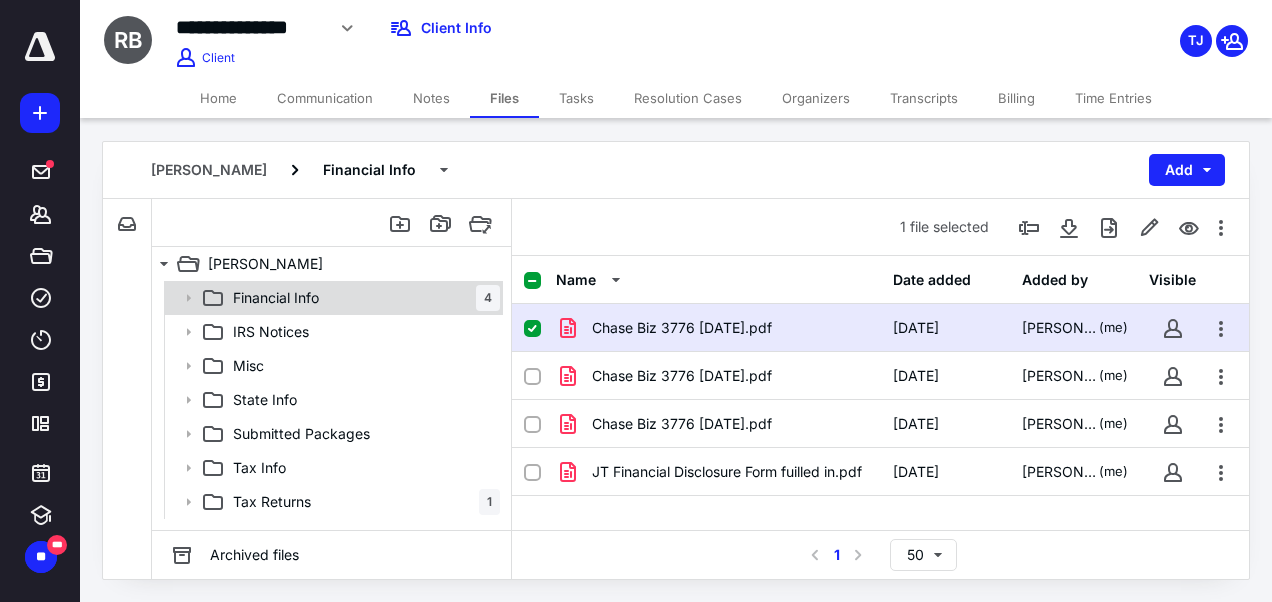click on "Financial Info 4" at bounding box center (362, 298) 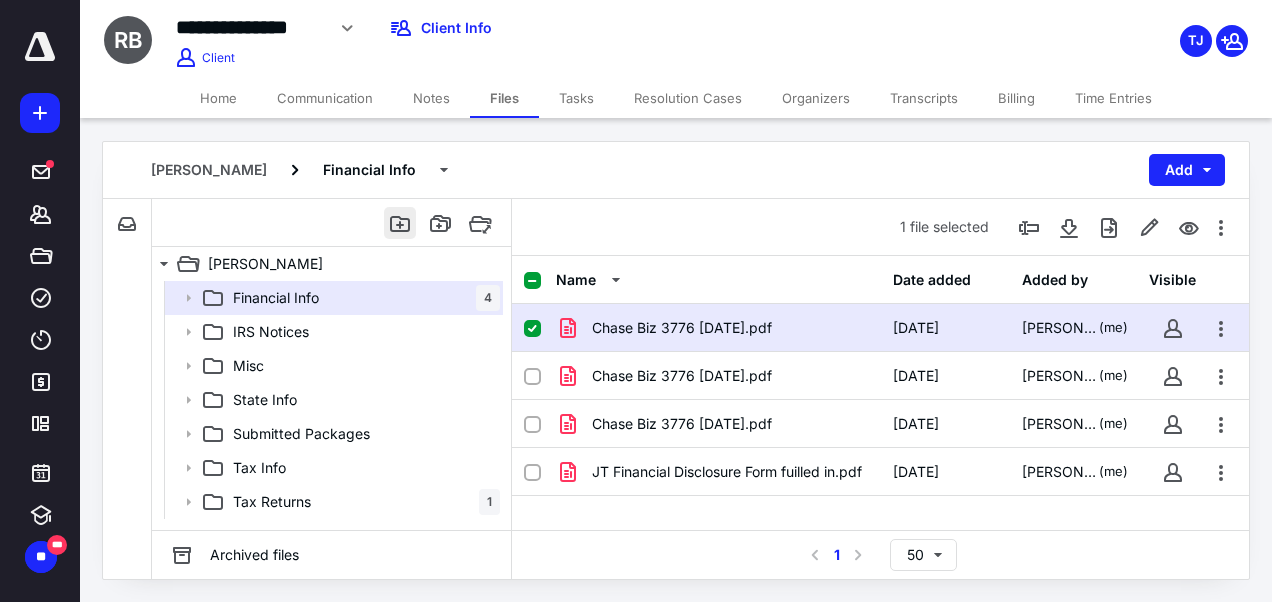 click at bounding box center (400, 223) 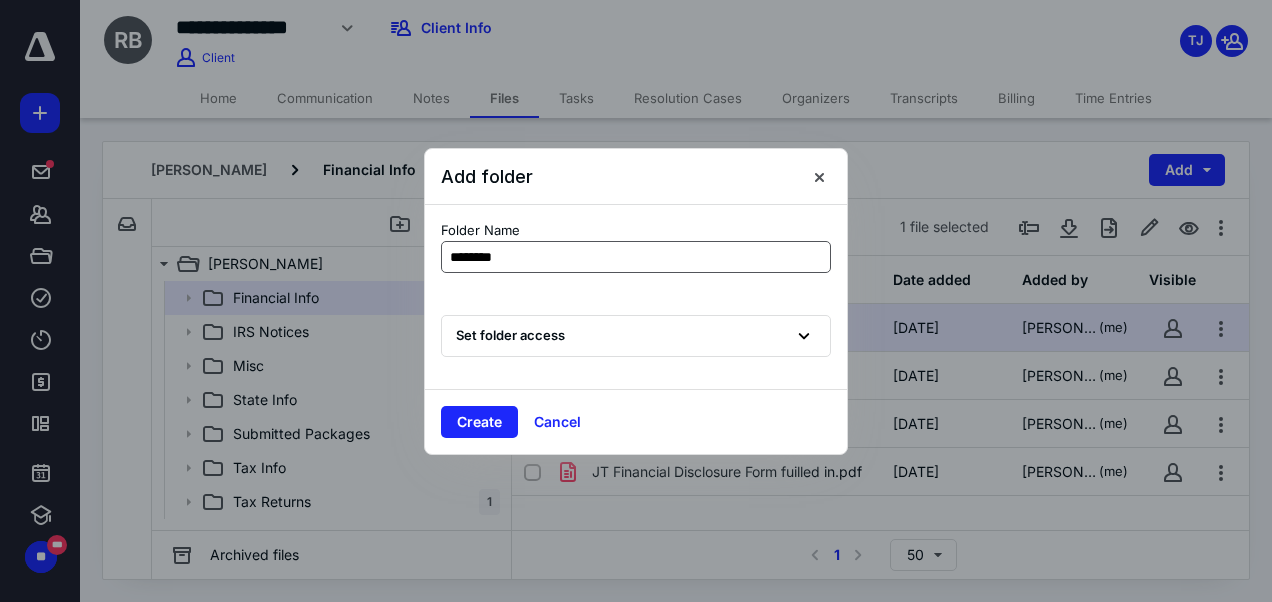 type on "**********" 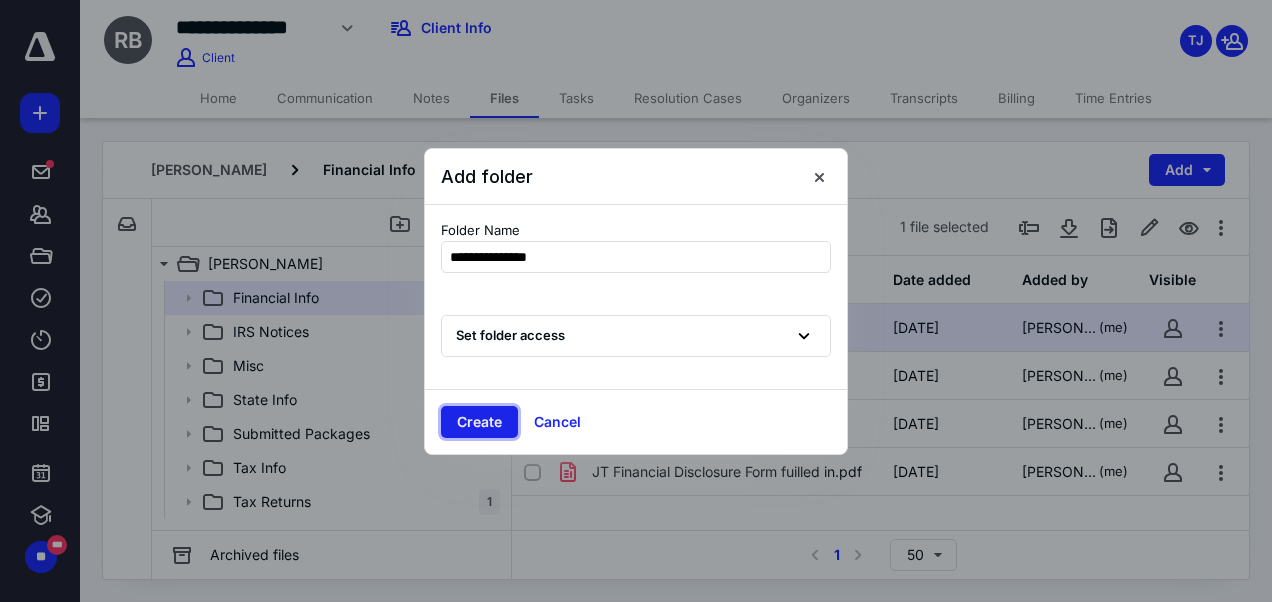 click on "Create" at bounding box center [479, 422] 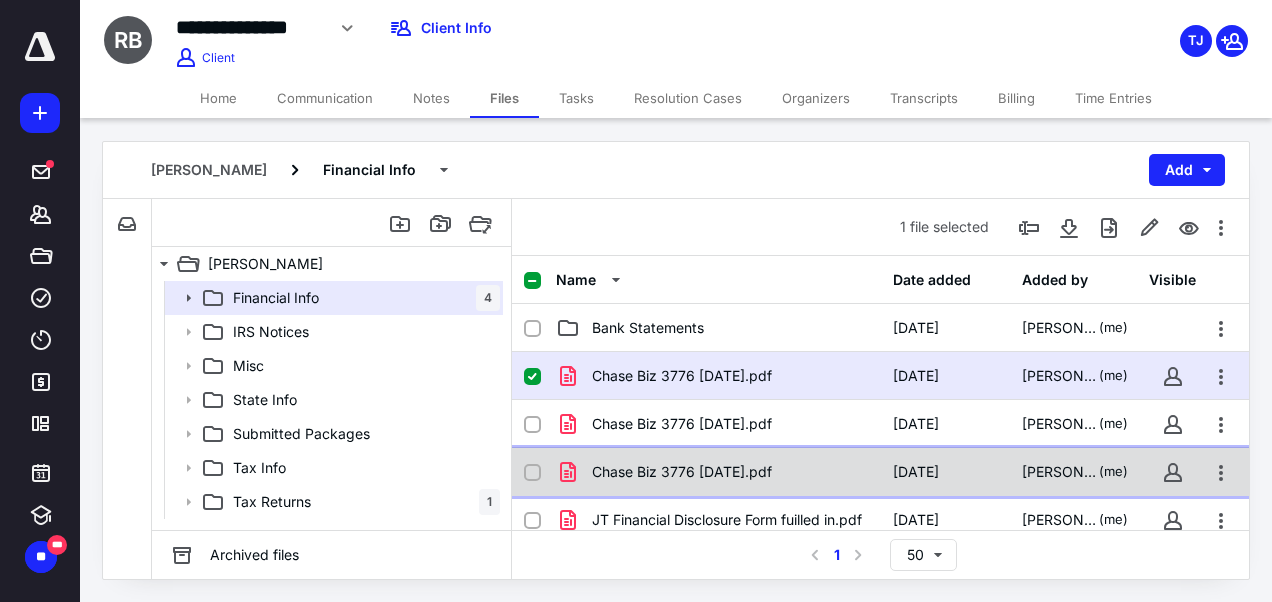 click on "Chase Biz 3776 [DATE].pdf" at bounding box center [682, 472] 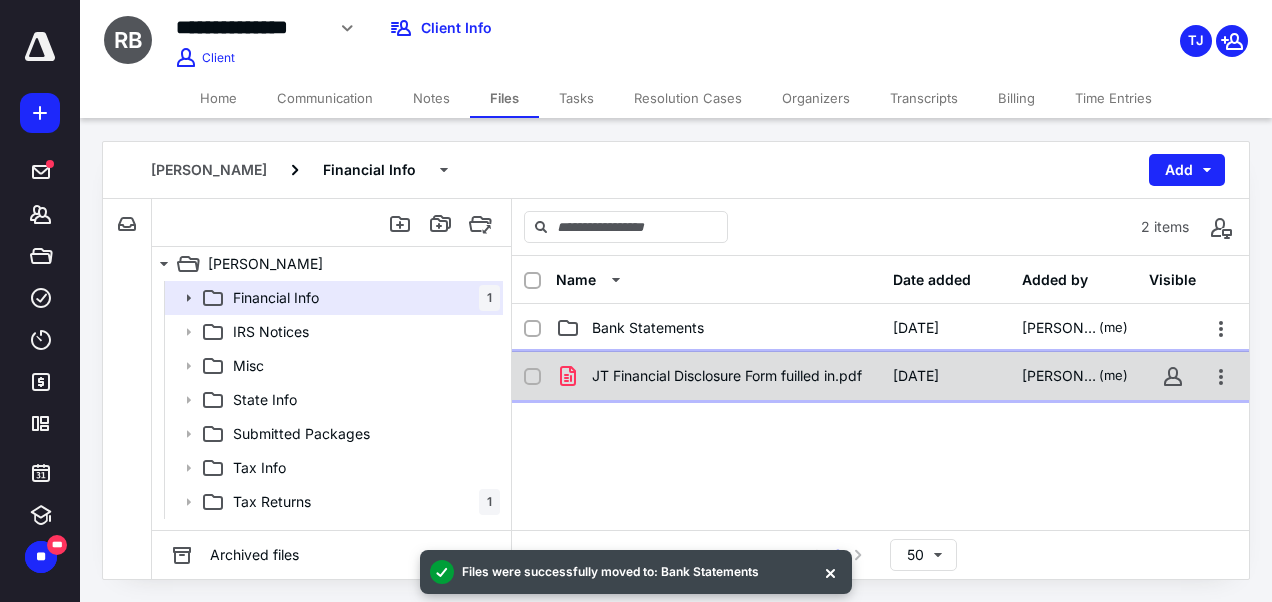 click on "JT Financial Disclosure Form fuilled in.pdf" at bounding box center (727, 376) 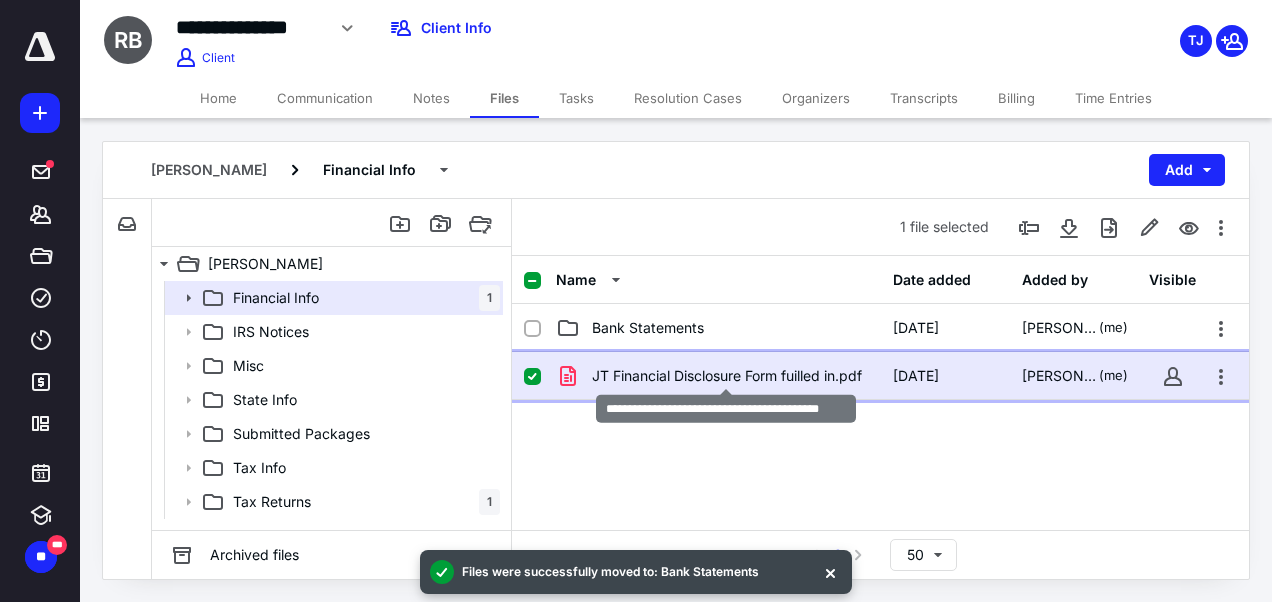 click on "JT Financial Disclosure Form fuilled in.pdf" at bounding box center [727, 376] 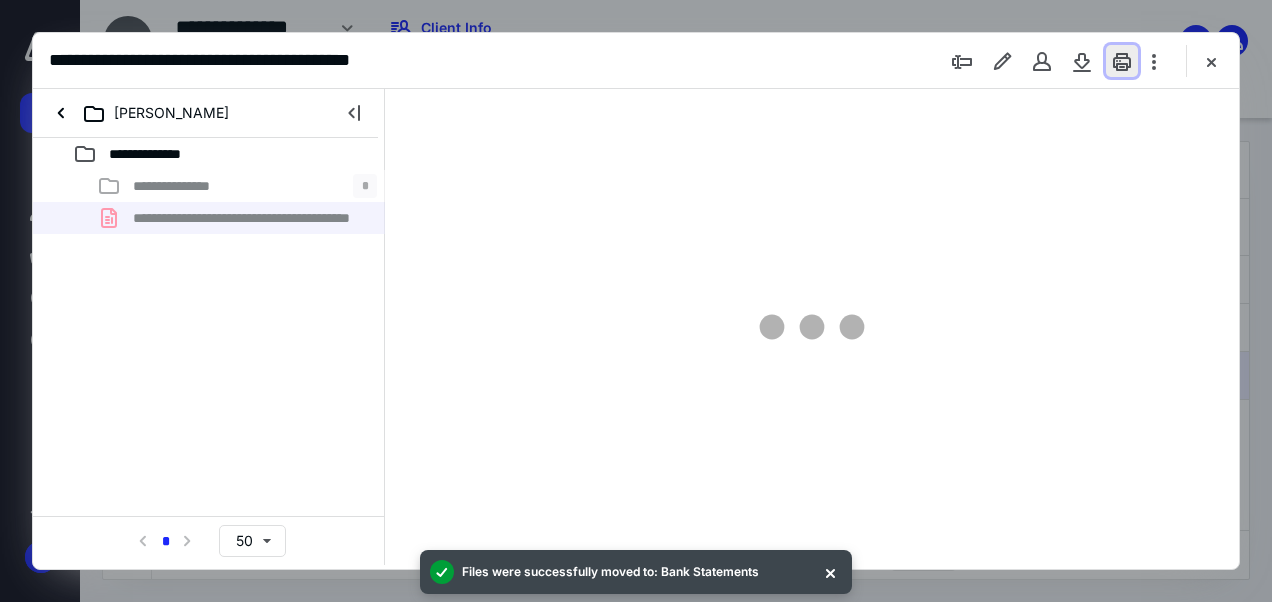 click at bounding box center [1122, 61] 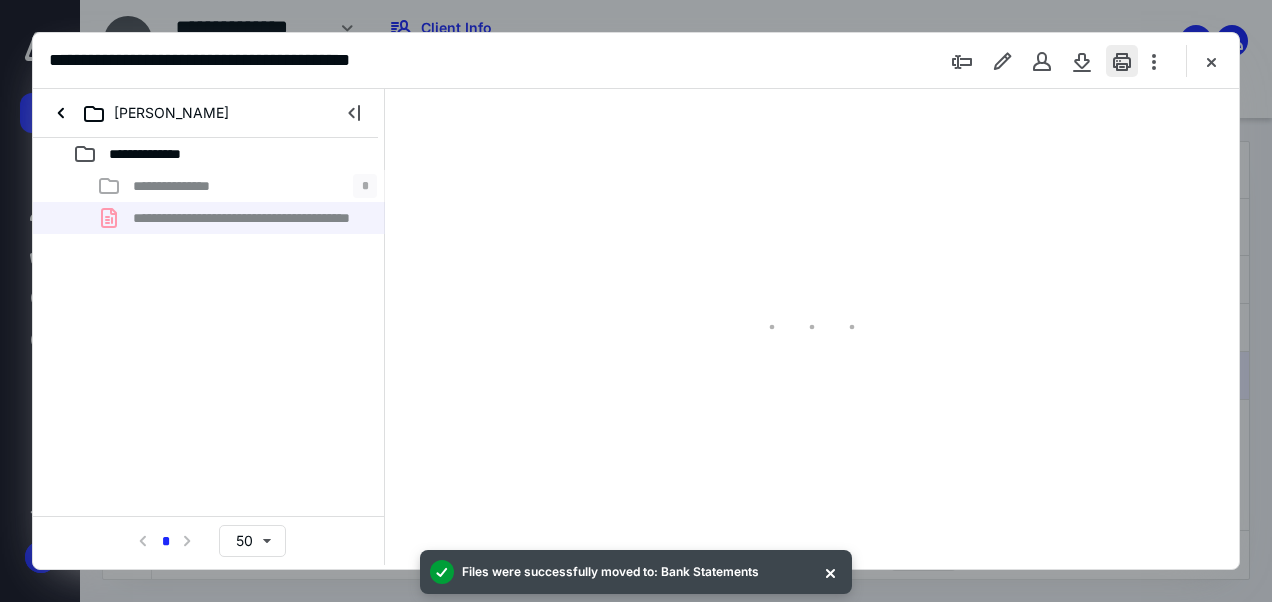 scroll, scrollTop: 0, scrollLeft: 0, axis: both 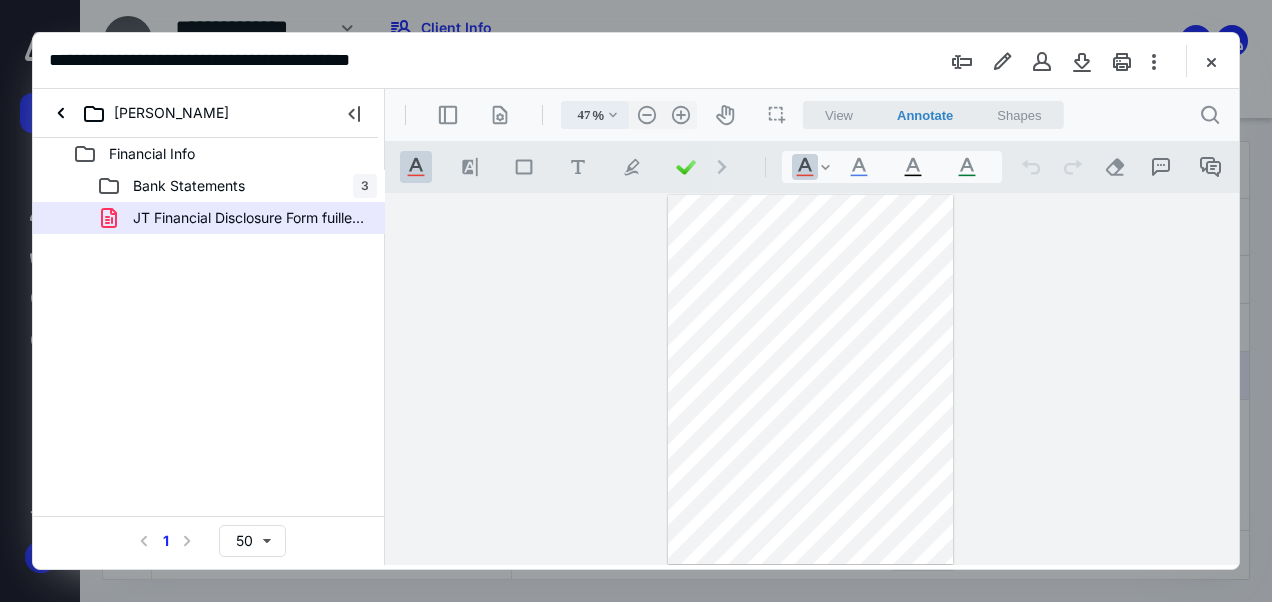click on ".cls-1{fill:#abb0c4;} icon - chevron - down" at bounding box center [613, 115] 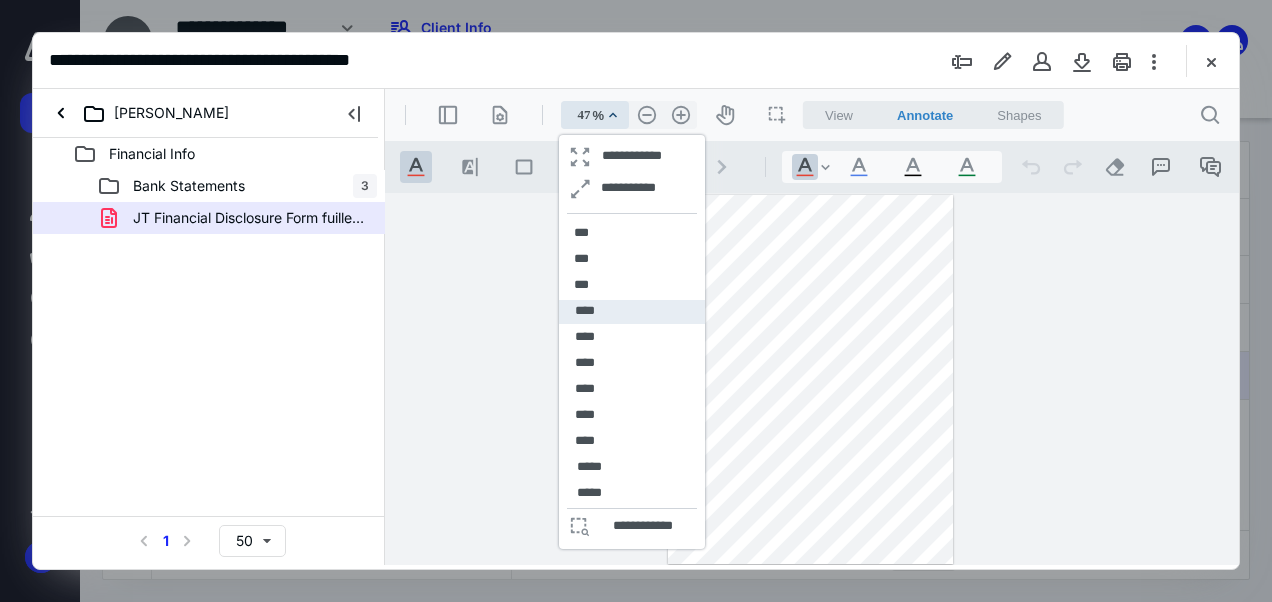 click on "****" at bounding box center [632, 312] 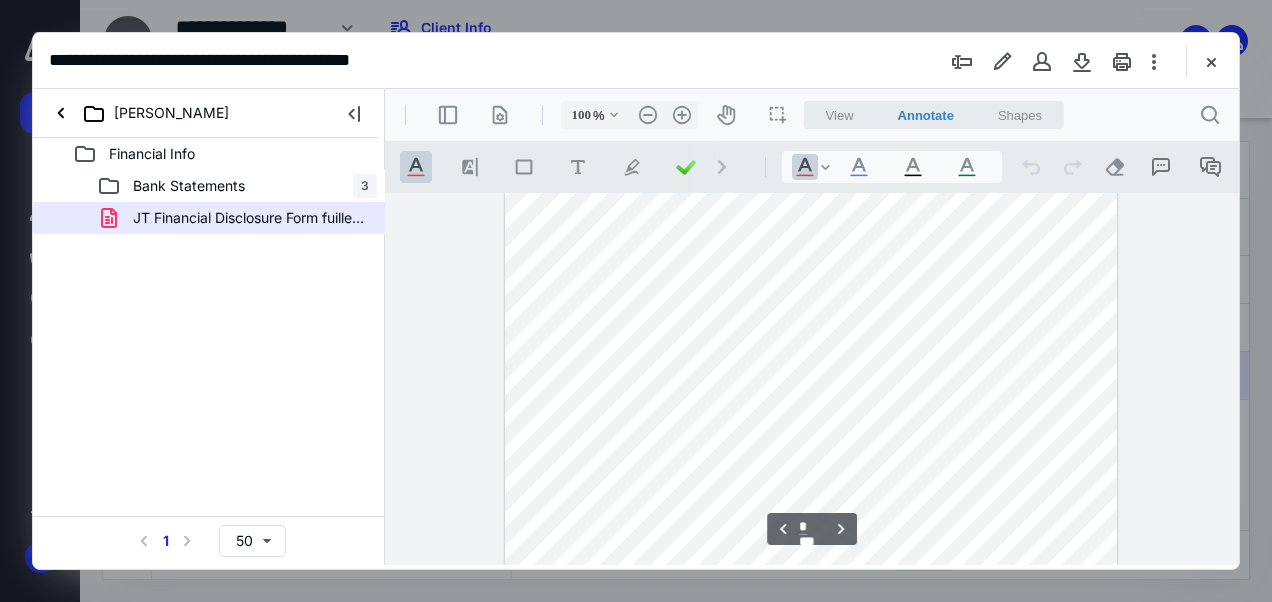 scroll, scrollTop: 2533, scrollLeft: 0, axis: vertical 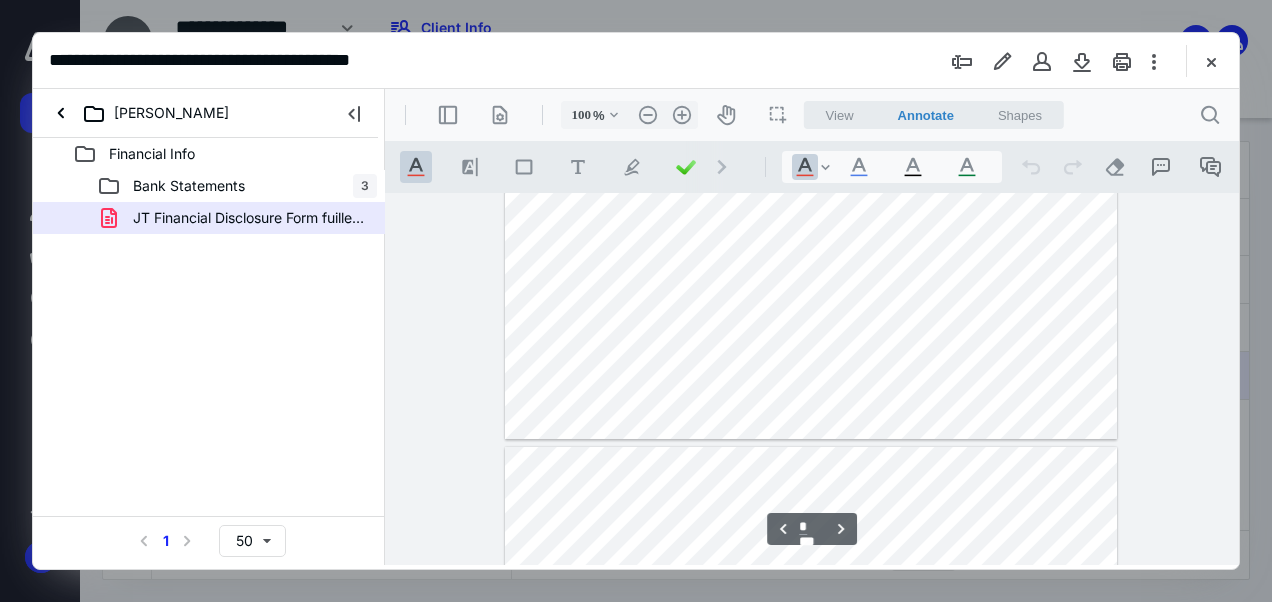 type on "*" 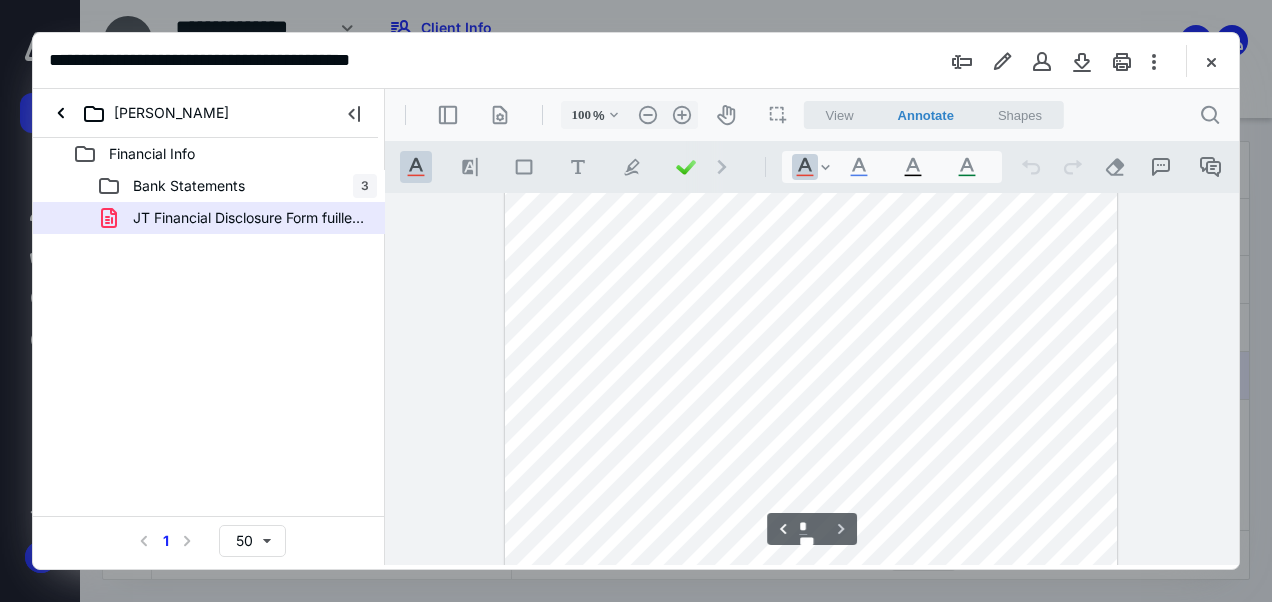 scroll, scrollTop: 3627, scrollLeft: 0, axis: vertical 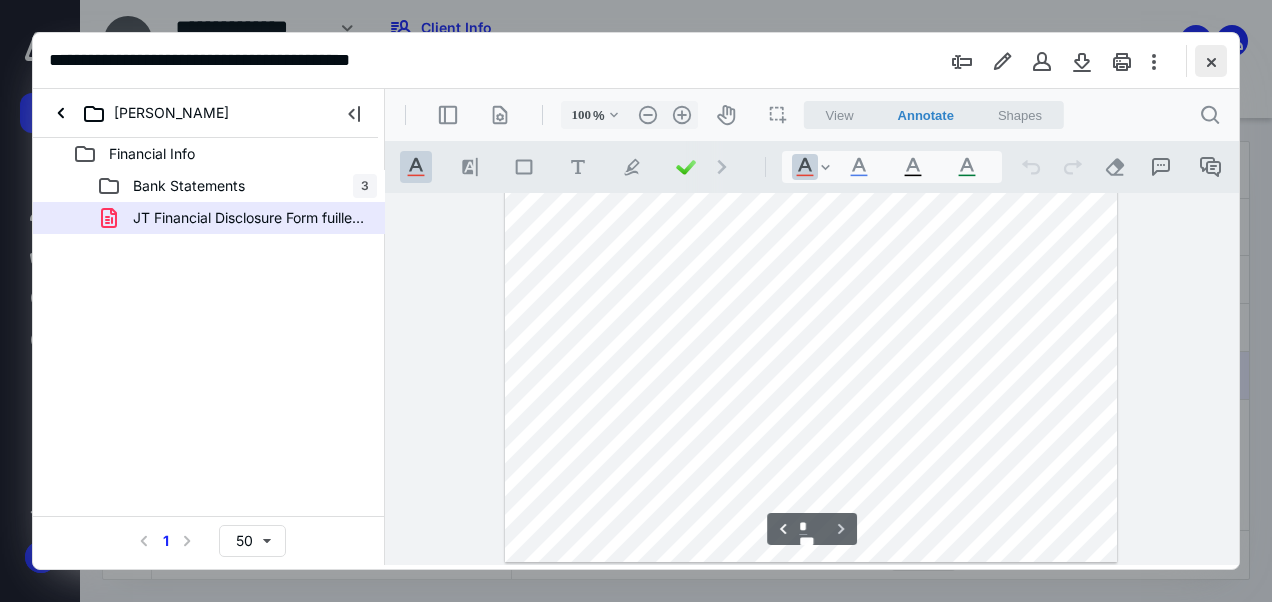 click at bounding box center [1211, 61] 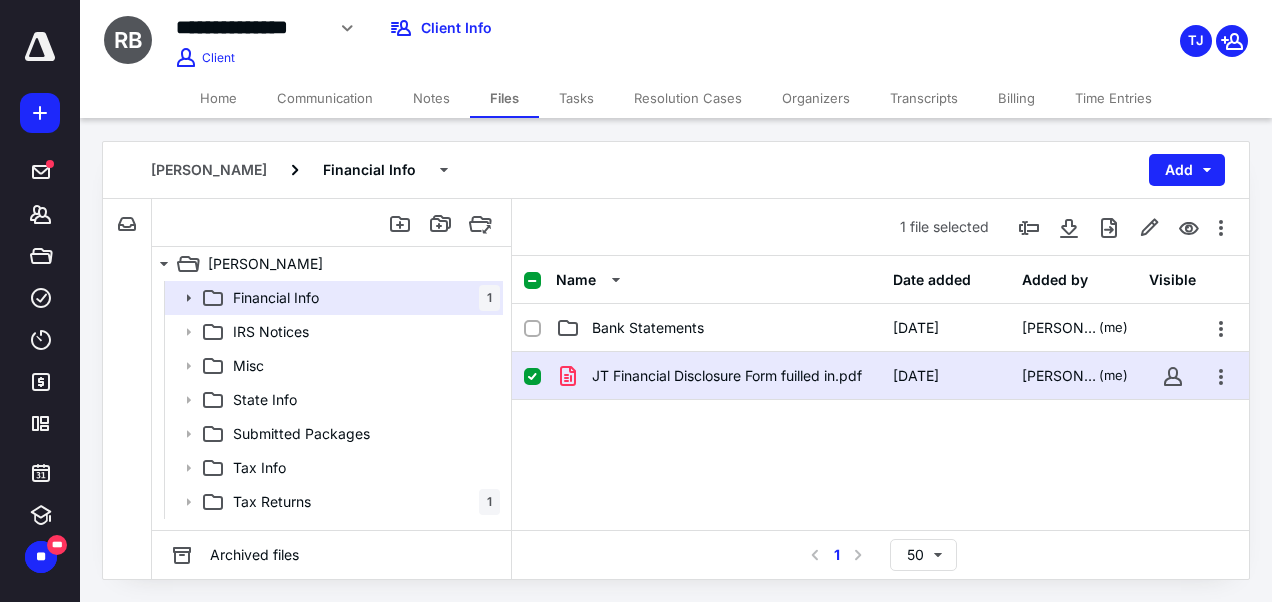 click on "**********" at bounding box center (250, 27) 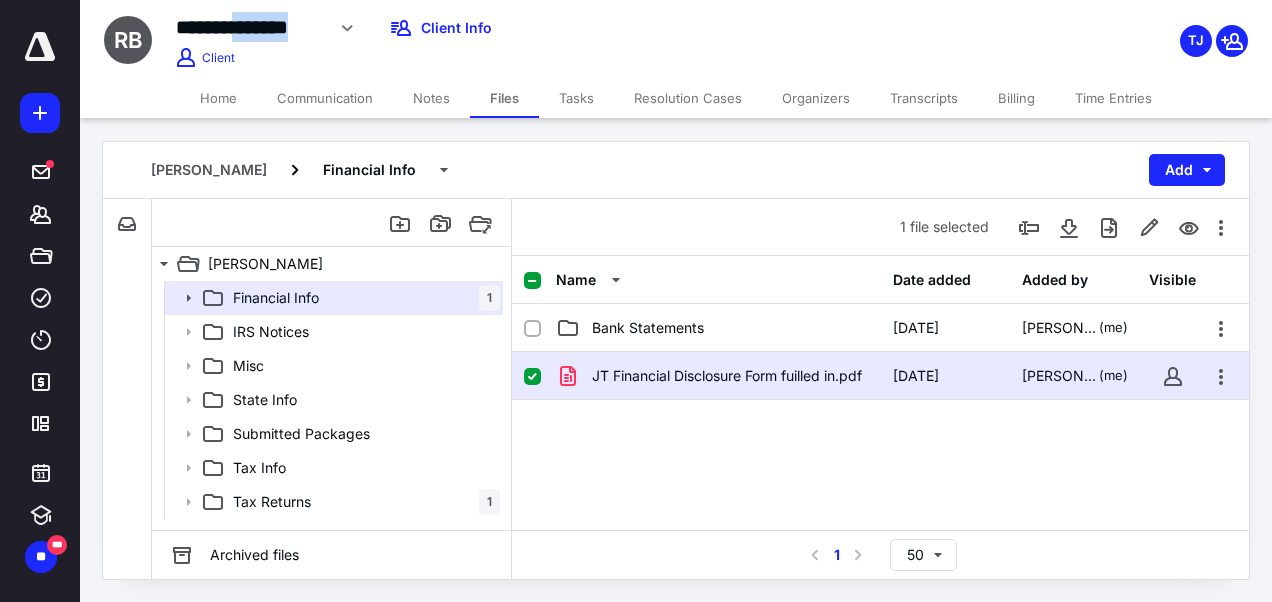 click on "**********" at bounding box center (250, 27) 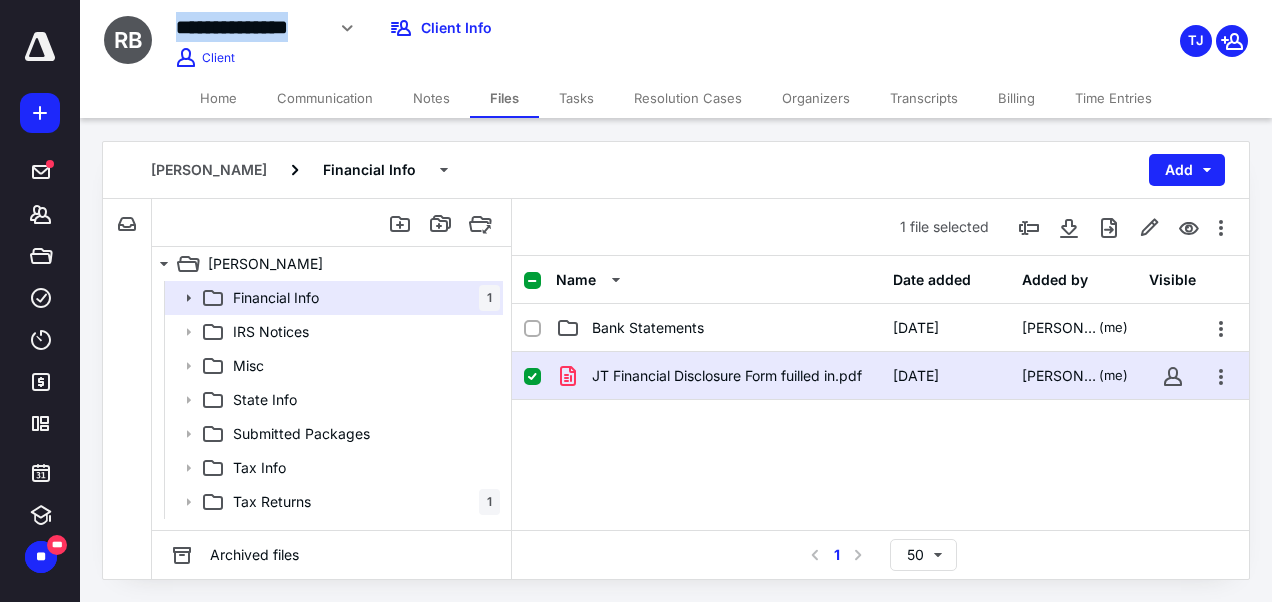copy on "**********" 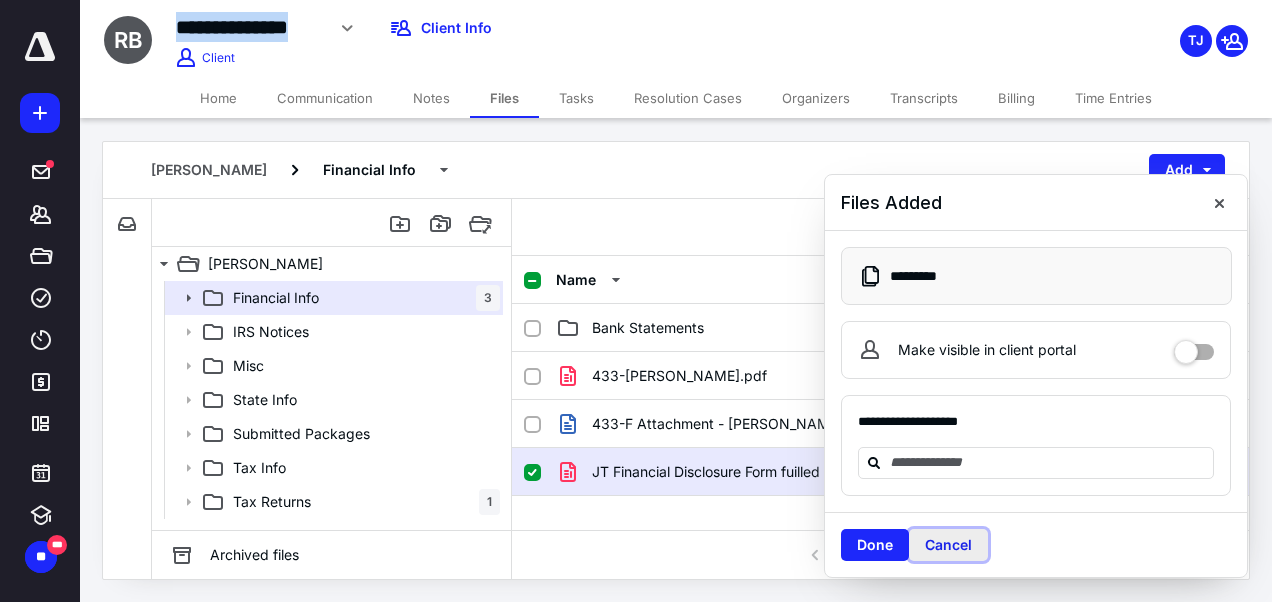 click on "Cancel" at bounding box center (948, 545) 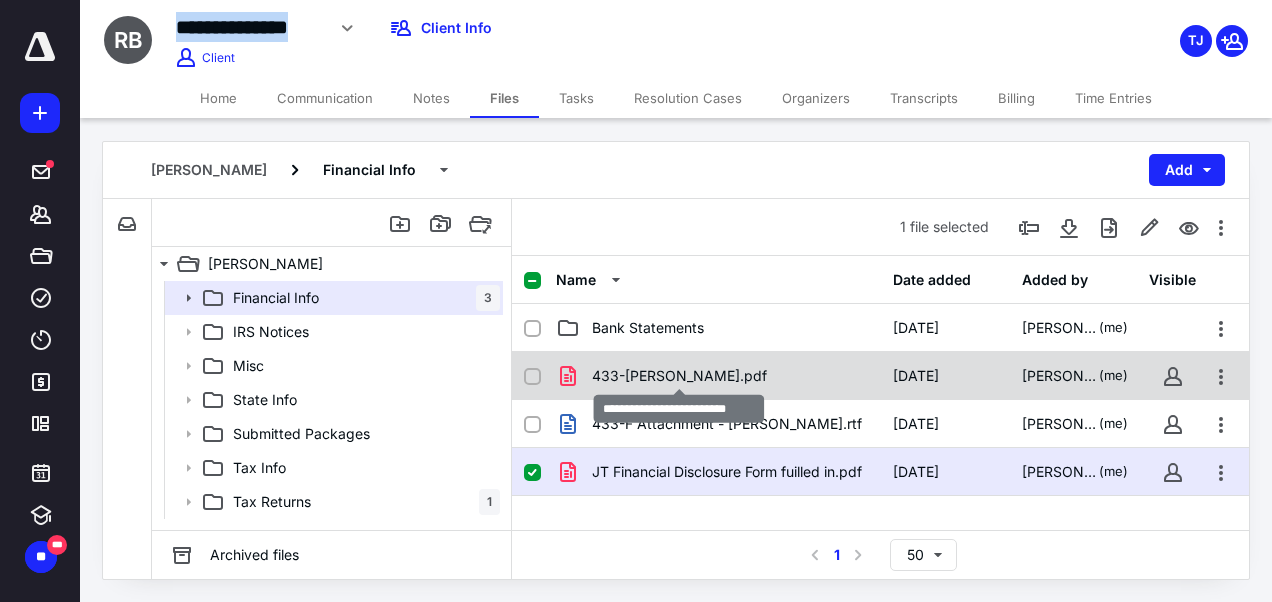 click on "433-[PERSON_NAME].pdf" at bounding box center [679, 376] 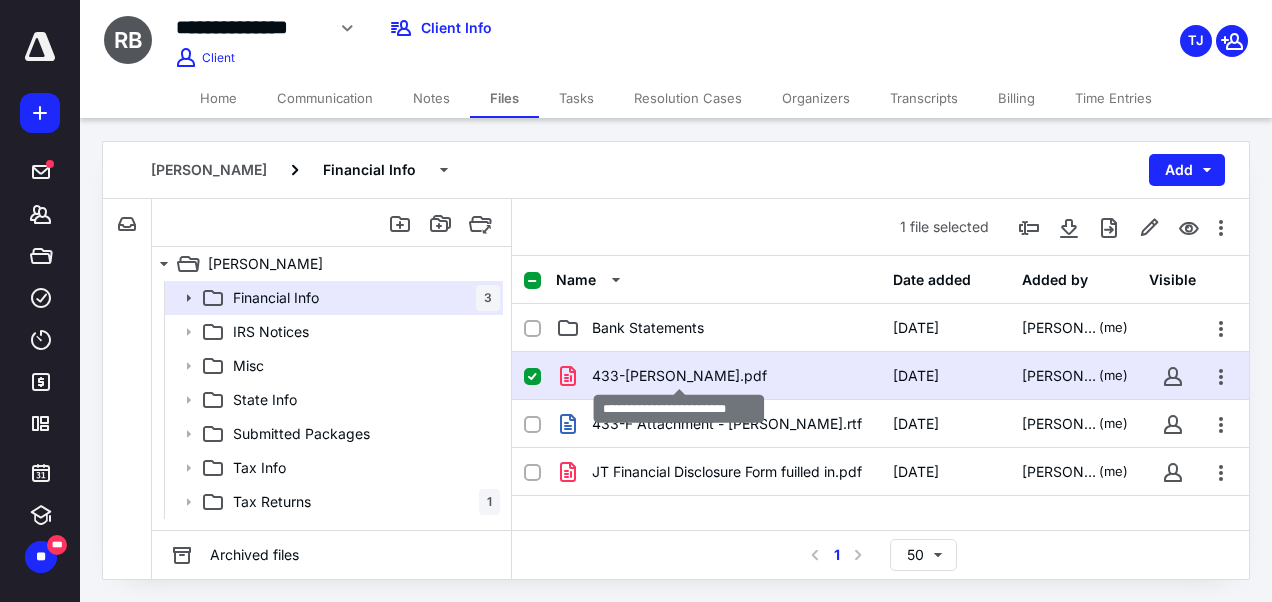 click on "433-[PERSON_NAME].pdf" at bounding box center [679, 376] 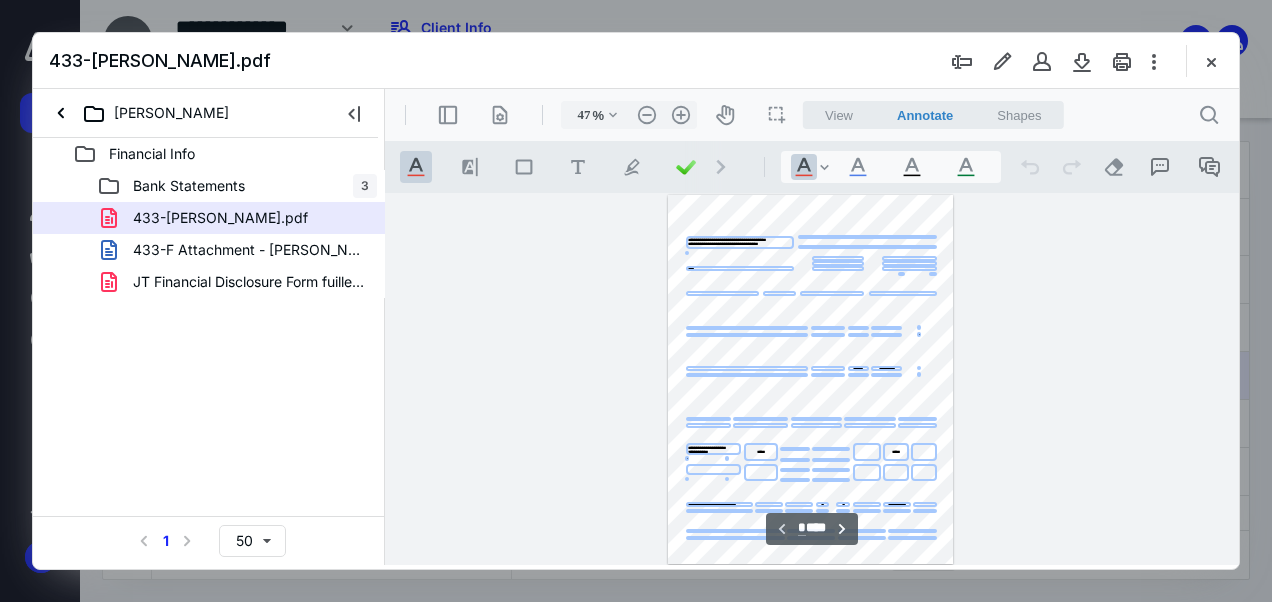 scroll, scrollTop: 0, scrollLeft: 0, axis: both 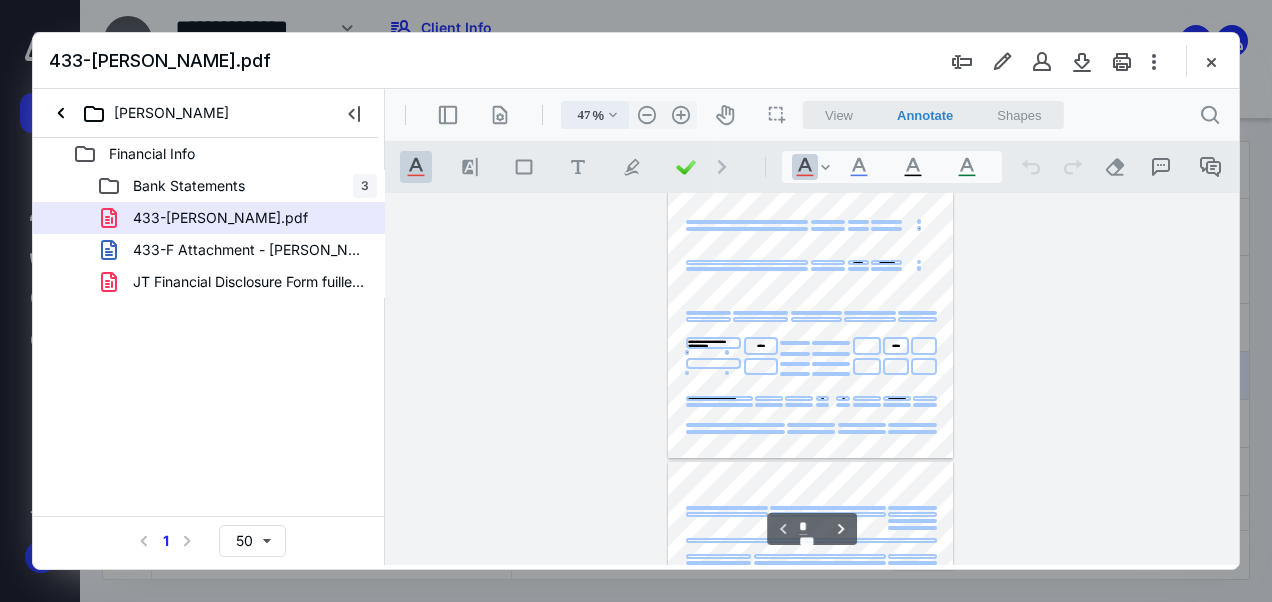 click on ".cls-1{fill:#abb0c4;} icon - chevron - down" at bounding box center (613, 115) 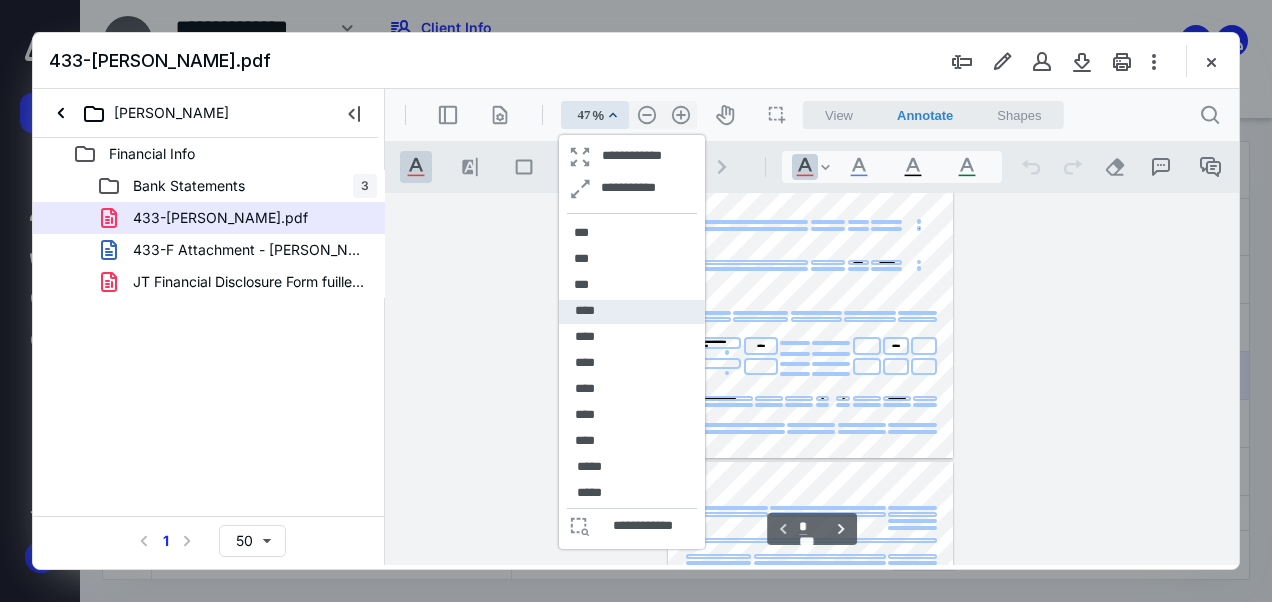 click on "****" at bounding box center (632, 312) 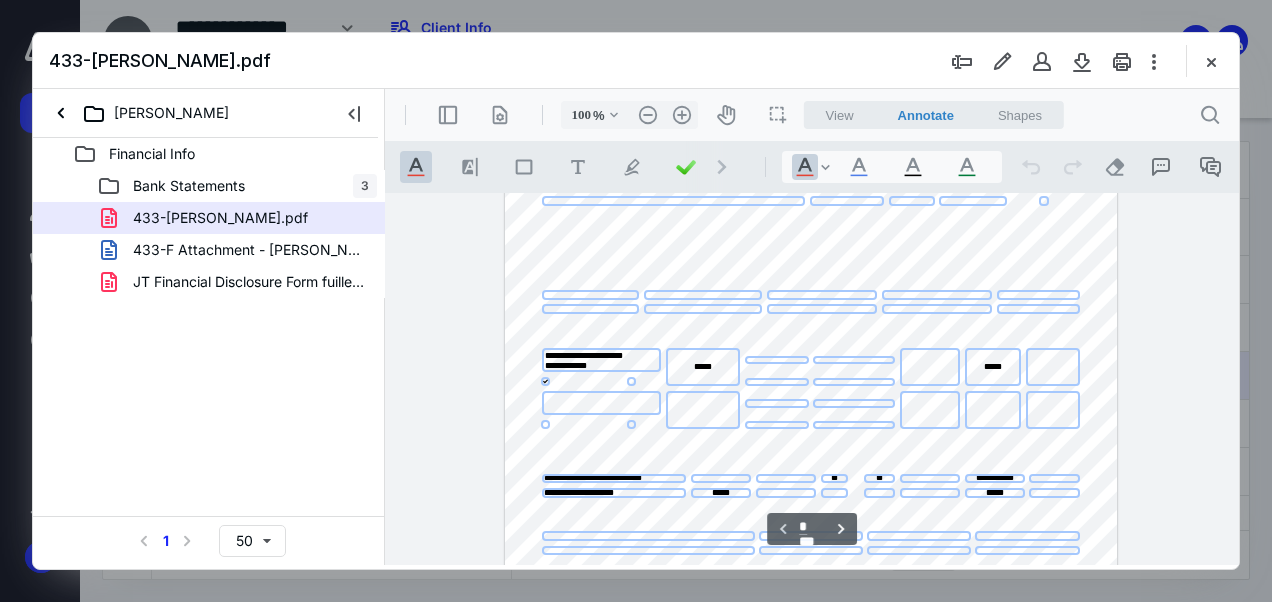 scroll, scrollTop: 0, scrollLeft: 0, axis: both 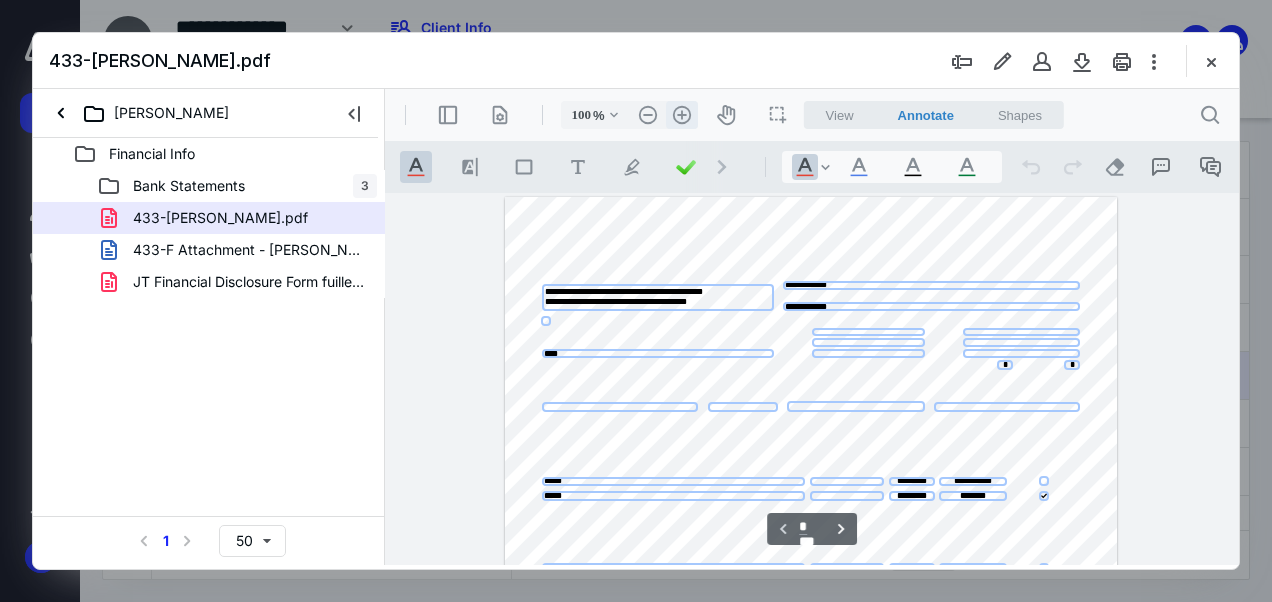 click on ".cls-1{fill:#abb0c4;} icon - header - zoom - in - line" at bounding box center [682, 115] 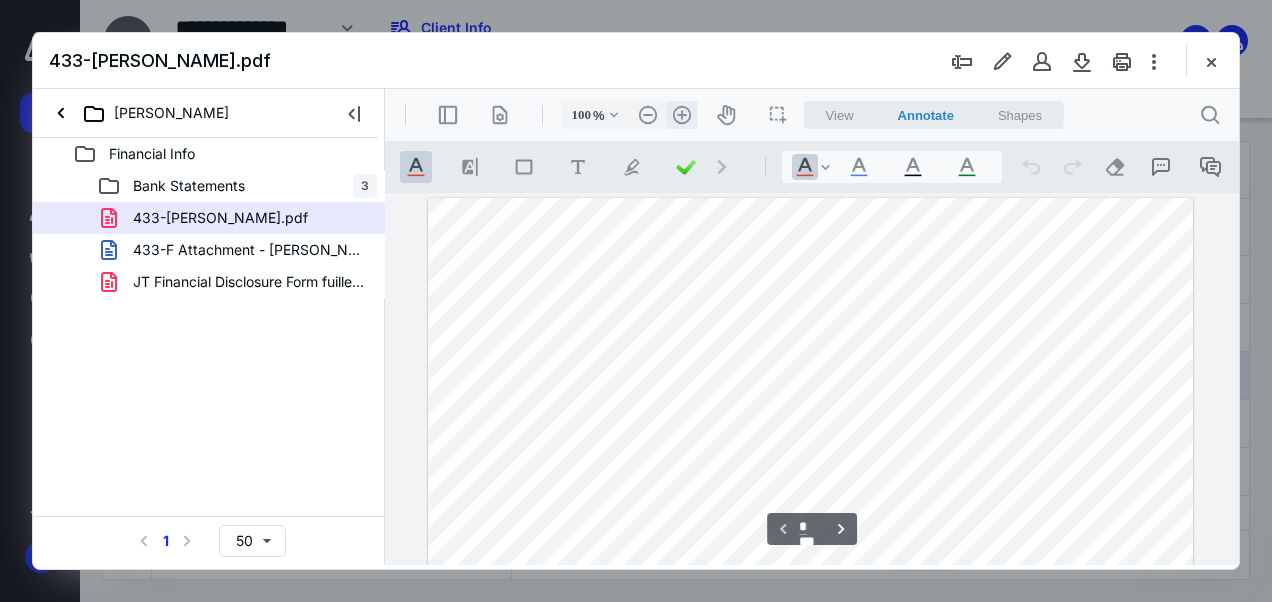 type on "125" 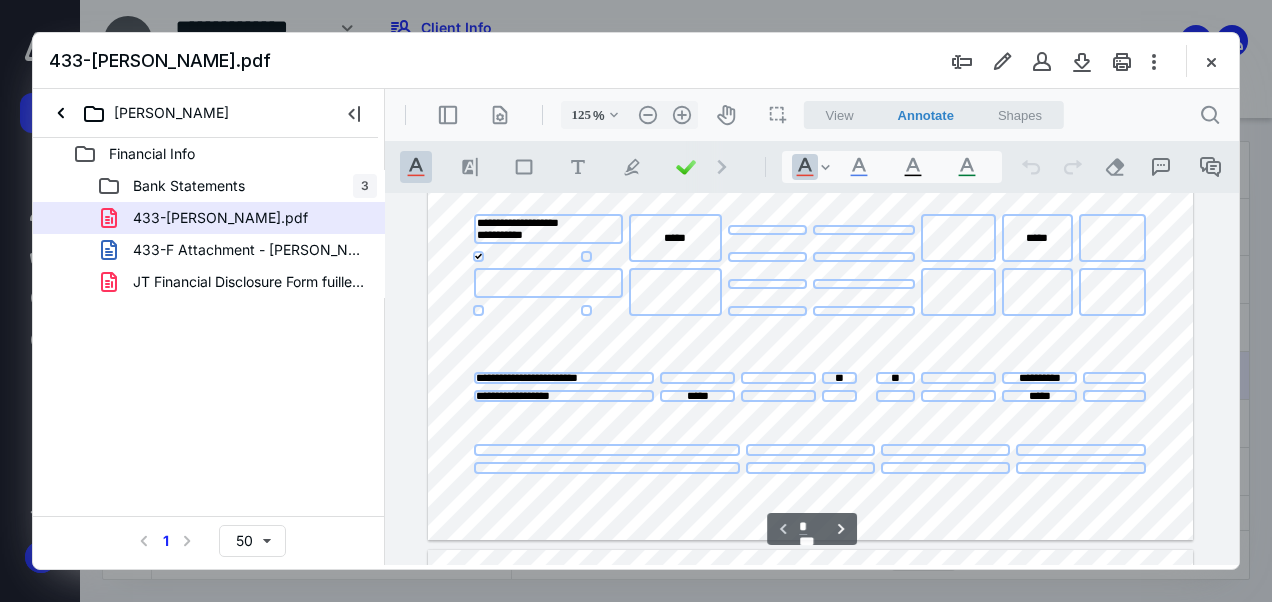scroll, scrollTop: 645, scrollLeft: 0, axis: vertical 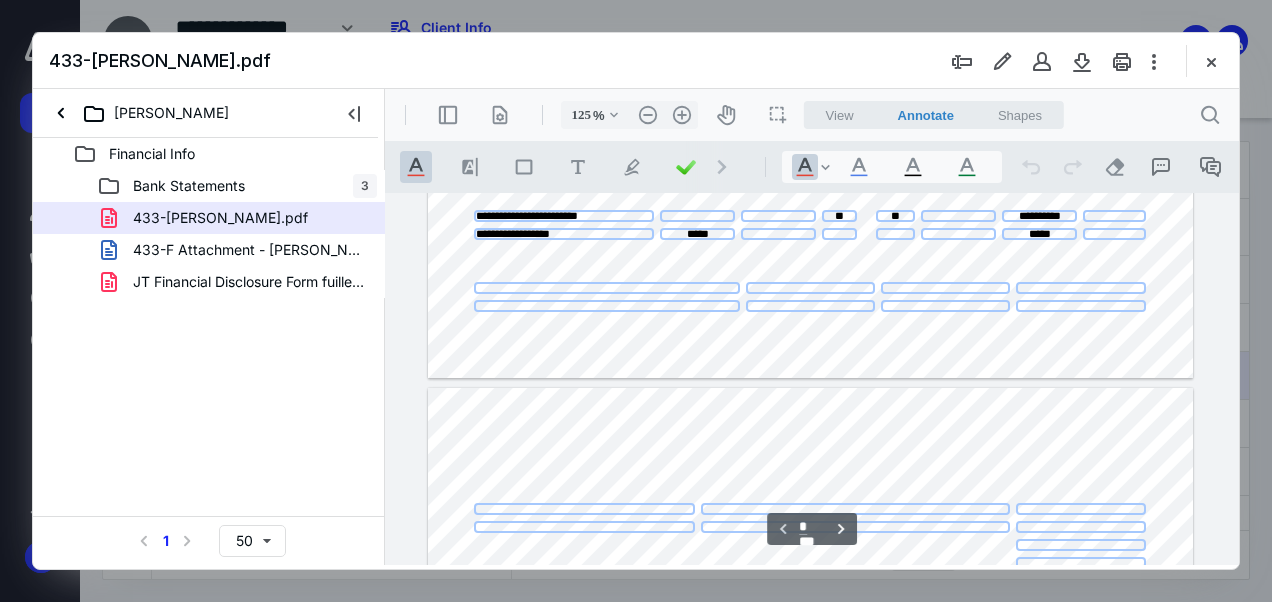 type on "*" 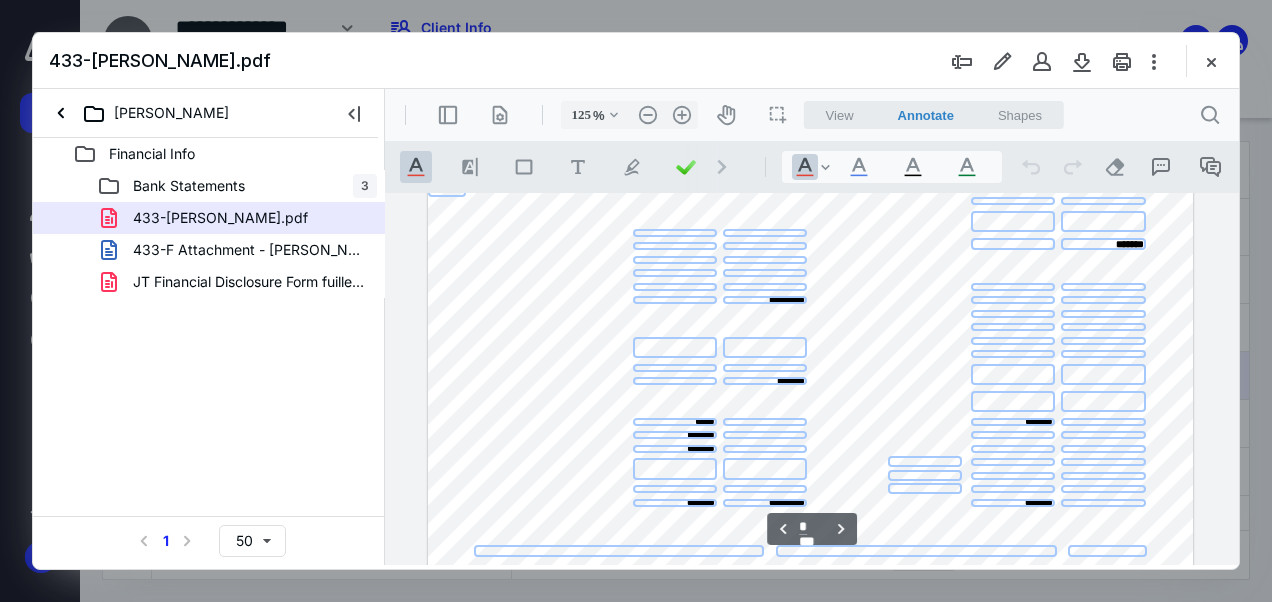 scroll, scrollTop: 1631, scrollLeft: 0, axis: vertical 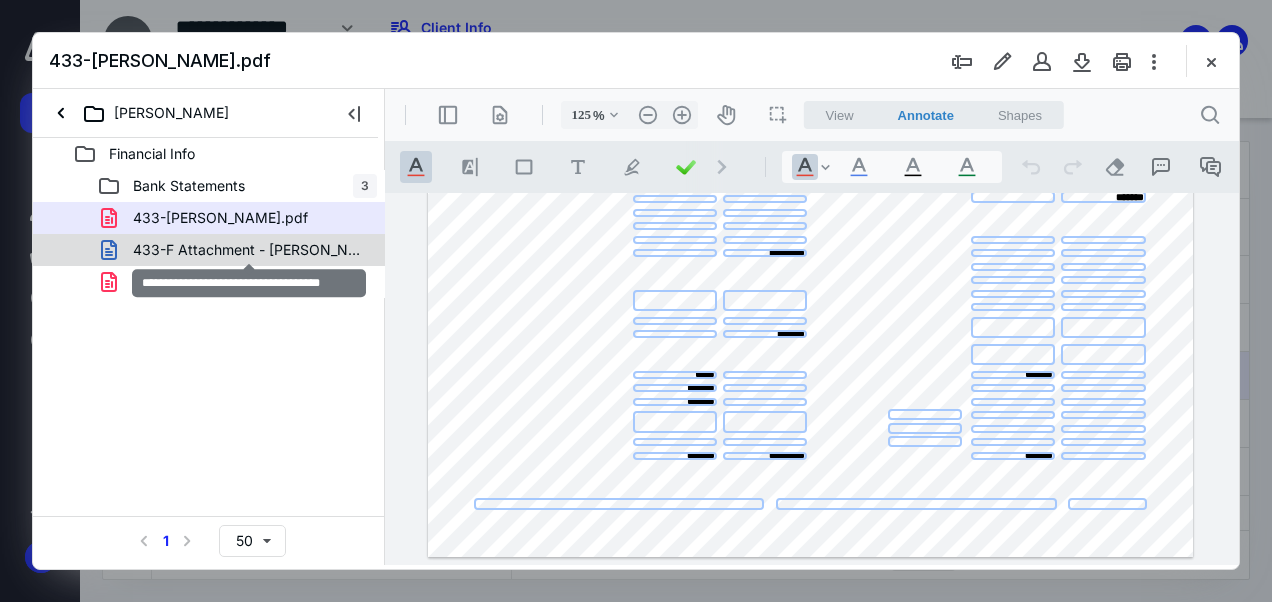 click on "433-F Attachment - [PERSON_NAME].rtf" at bounding box center (249, 250) 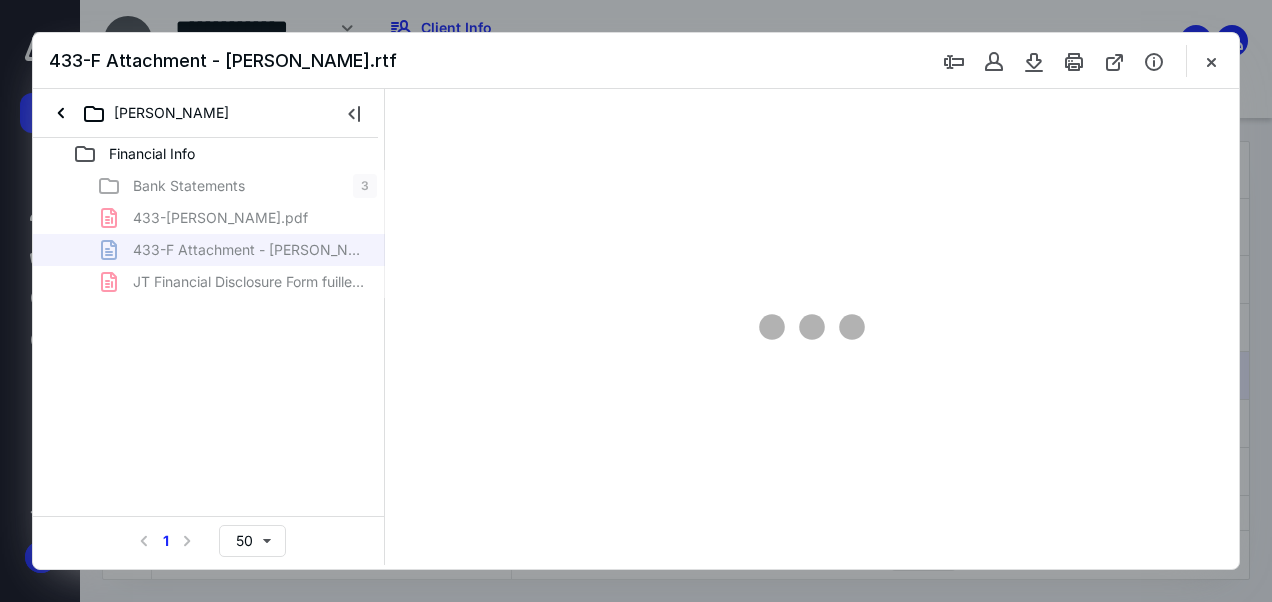 scroll, scrollTop: 0, scrollLeft: 0, axis: both 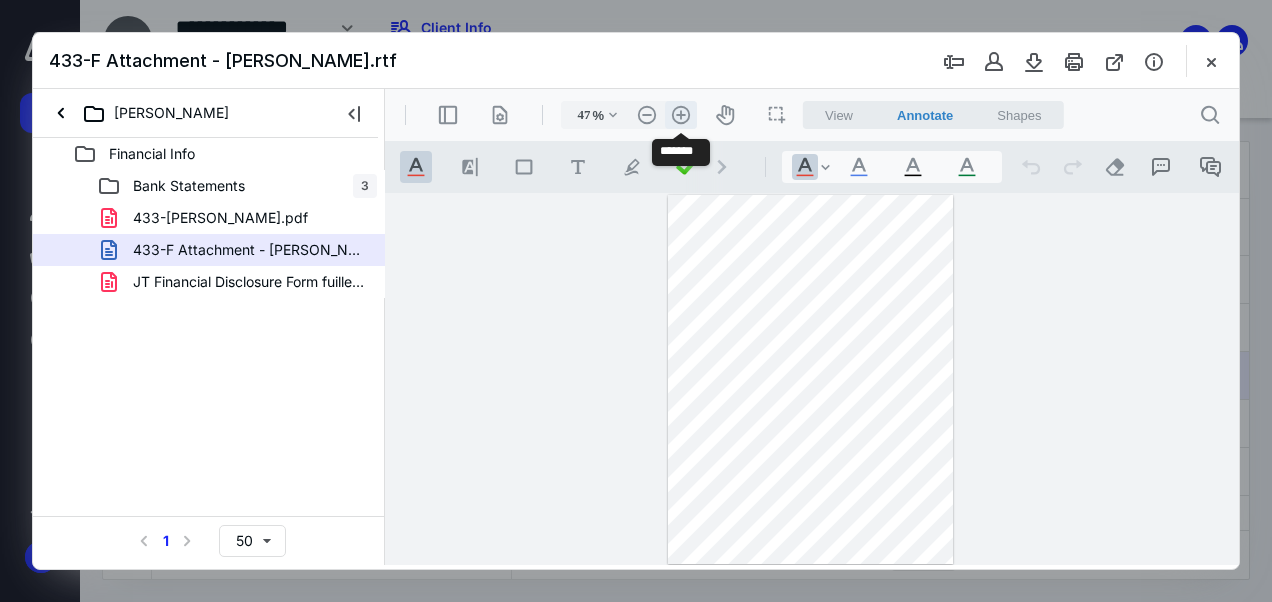 click on ".cls-1{fill:#abb0c4;} icon - header - zoom - in - line" at bounding box center (681, 115) 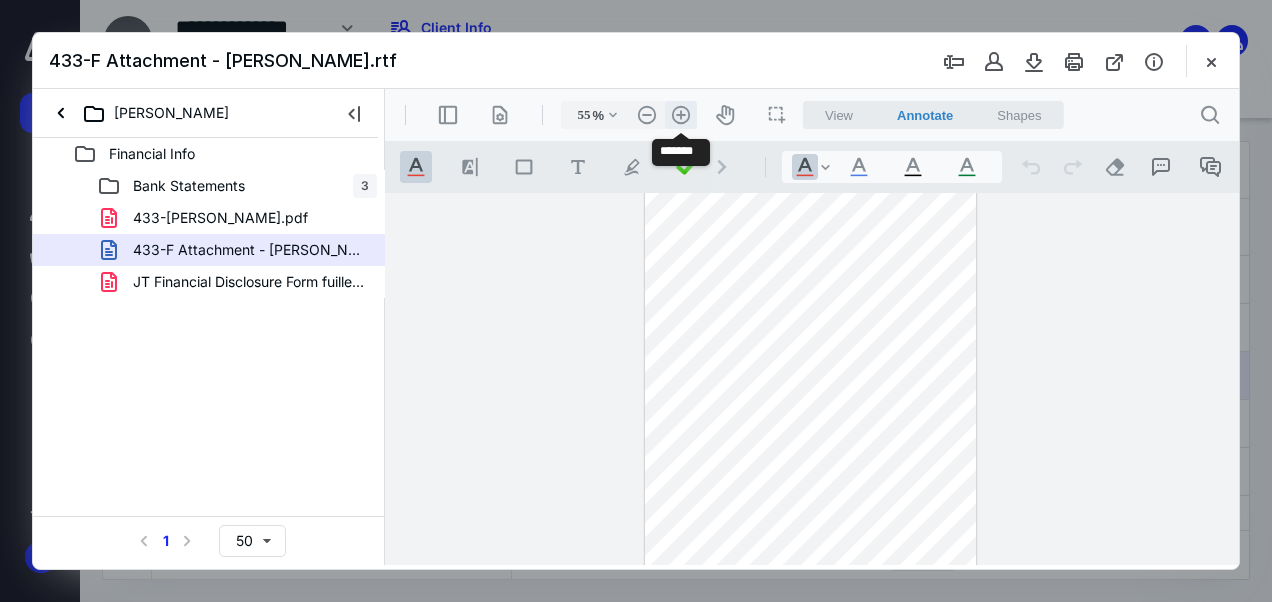 click on ".cls-1{fill:#abb0c4;} icon - header - zoom - in - line" at bounding box center (681, 115) 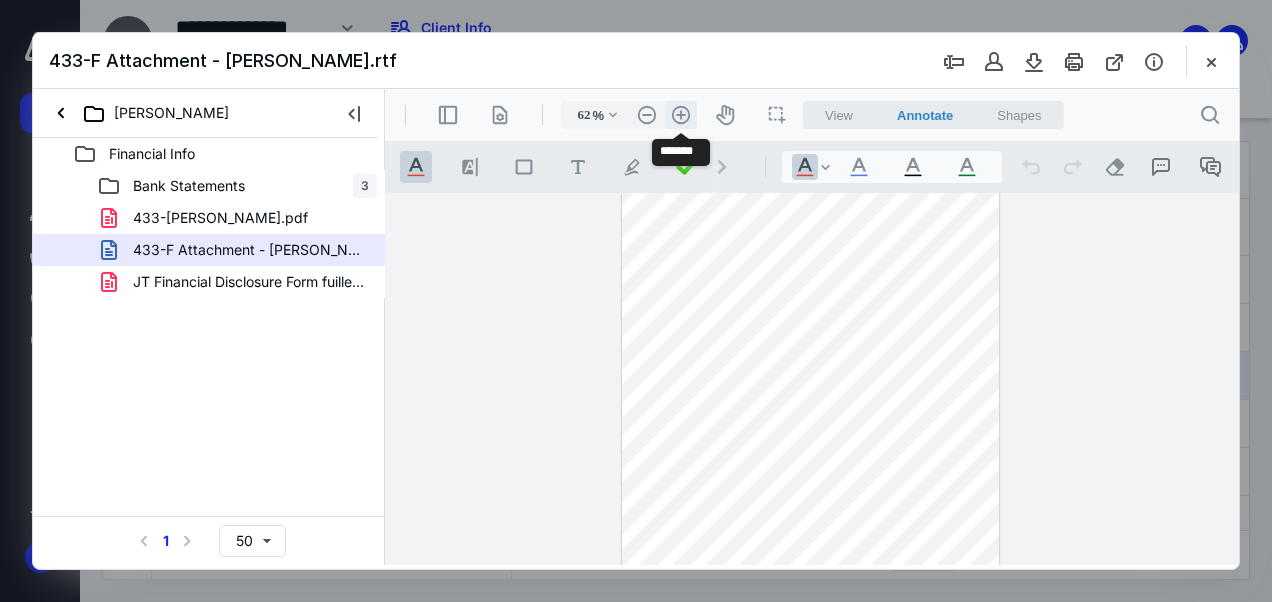 click on ".cls-1{fill:#abb0c4;} icon - header - zoom - in - line" at bounding box center [681, 115] 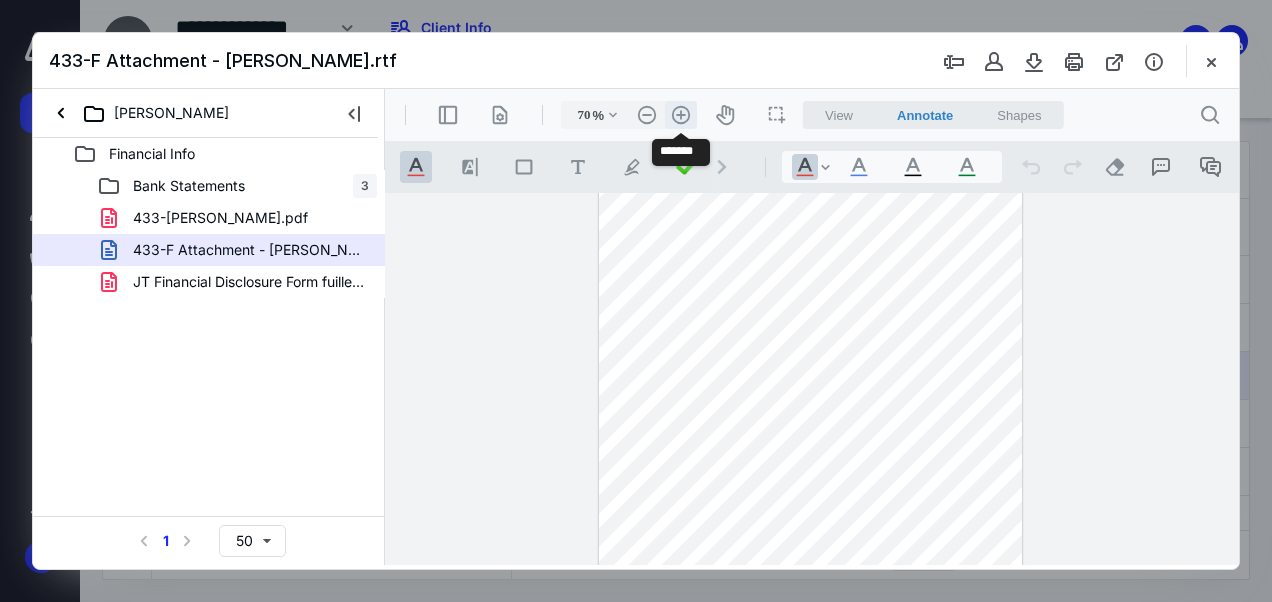 click on ".cls-1{fill:#abb0c4;} icon - header - zoom - in - line" at bounding box center [681, 115] 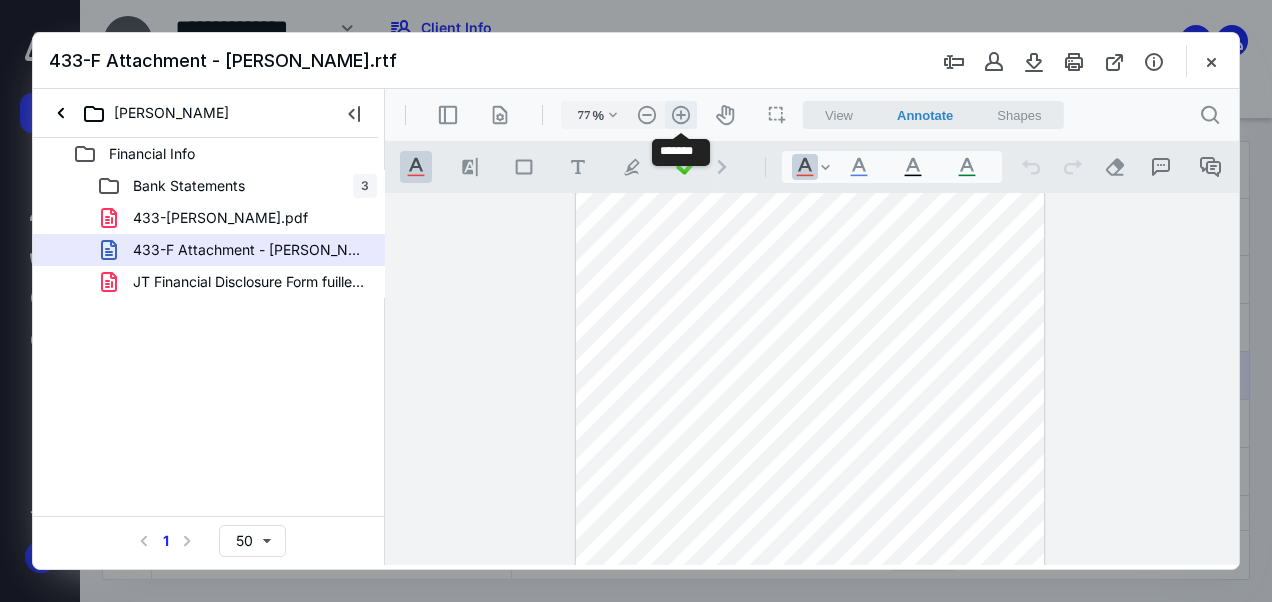 click on ".cls-1{fill:#abb0c4;} icon - header - zoom - in - line" at bounding box center [681, 115] 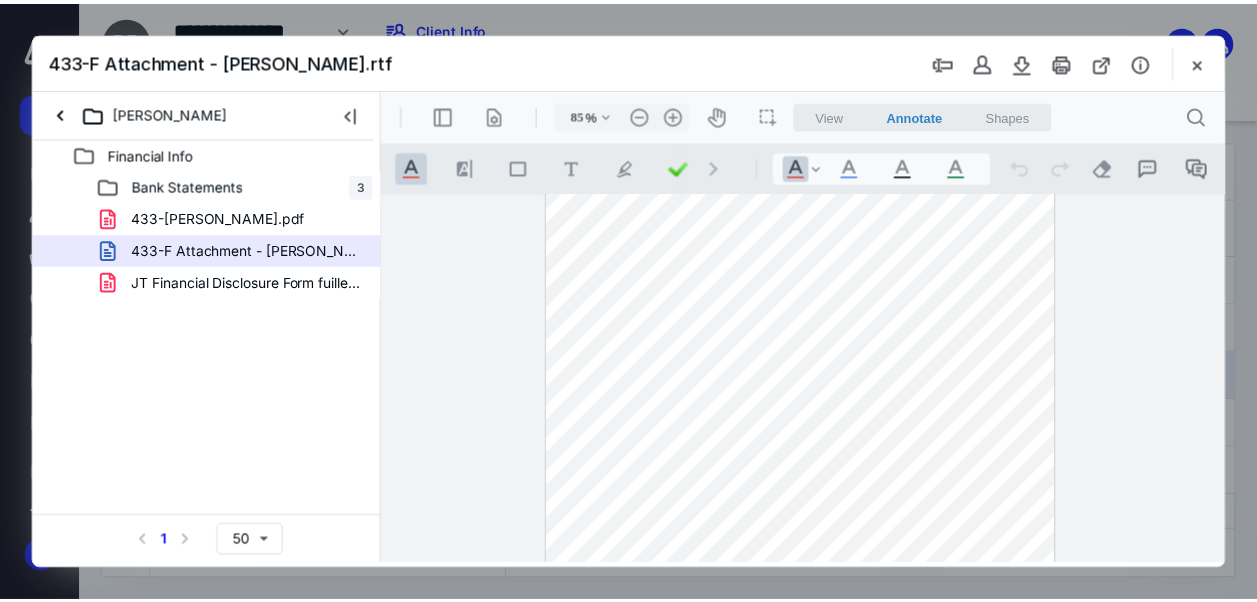scroll, scrollTop: 0, scrollLeft: 0, axis: both 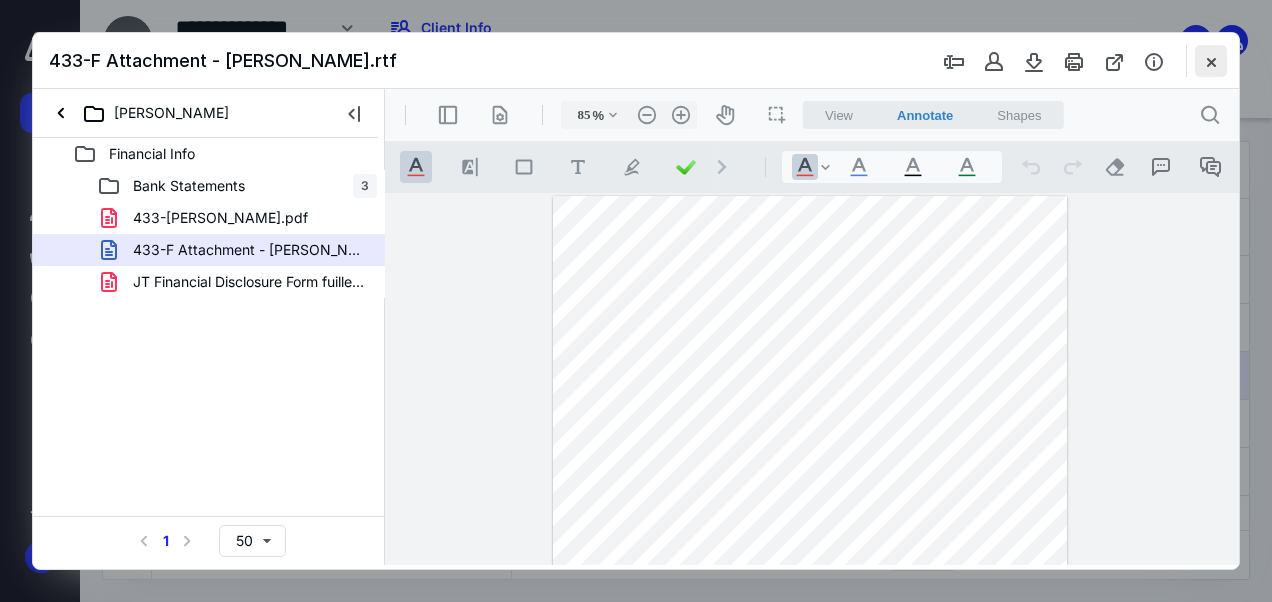 click at bounding box center (1211, 61) 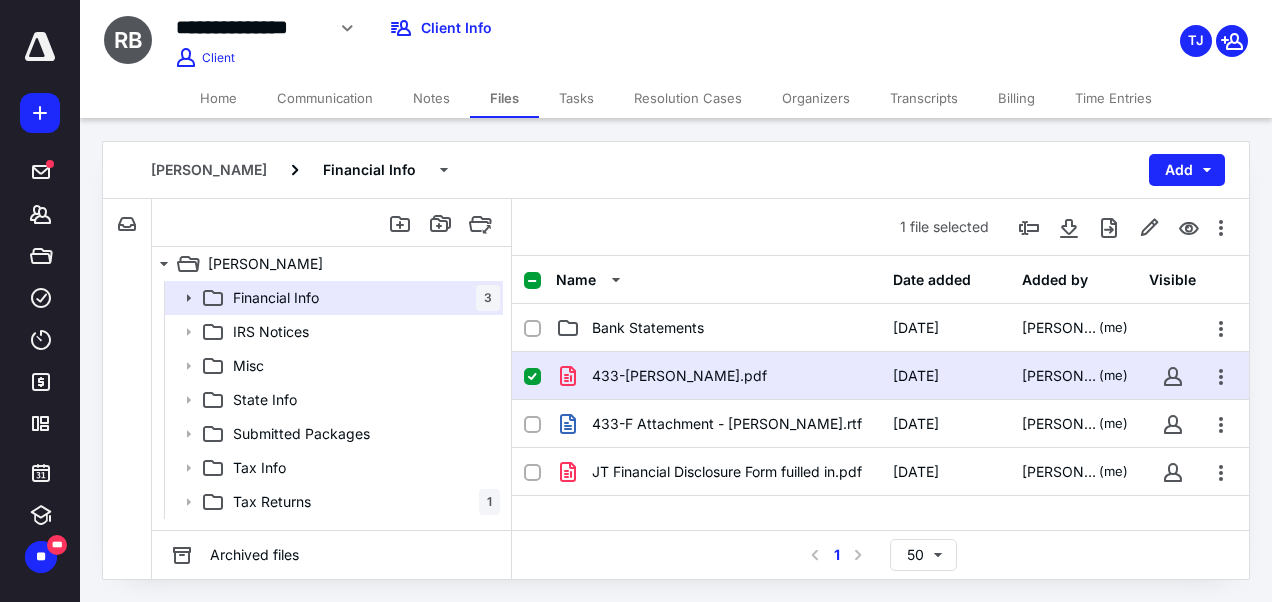 click on "Notes" at bounding box center [431, 98] 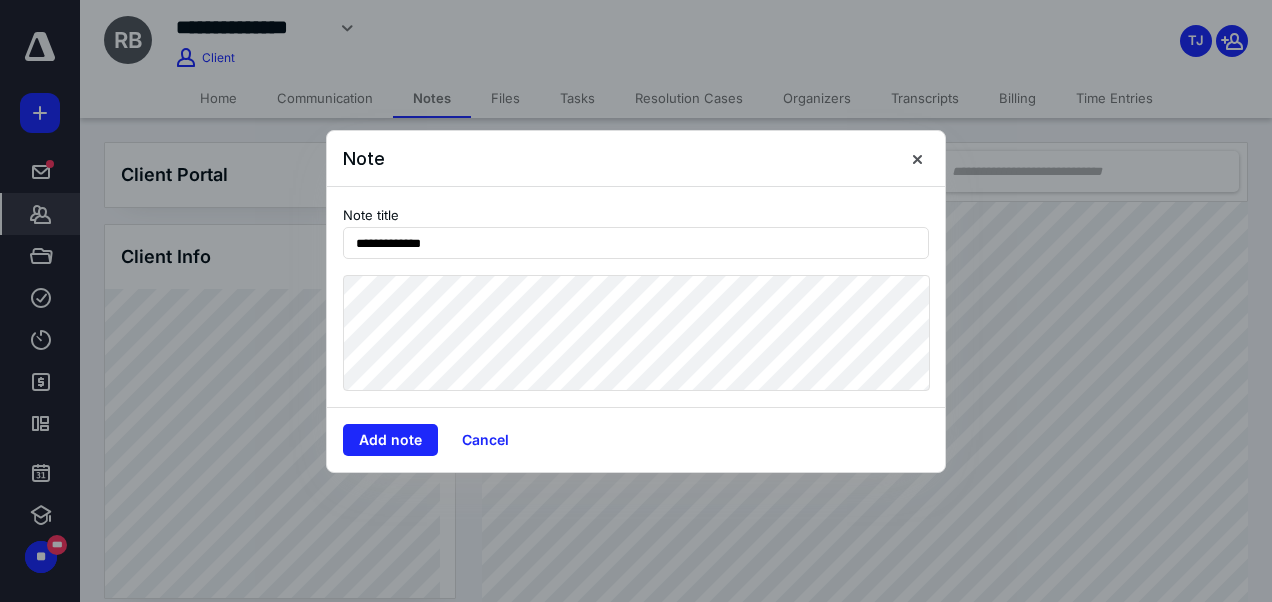 type on "**********" 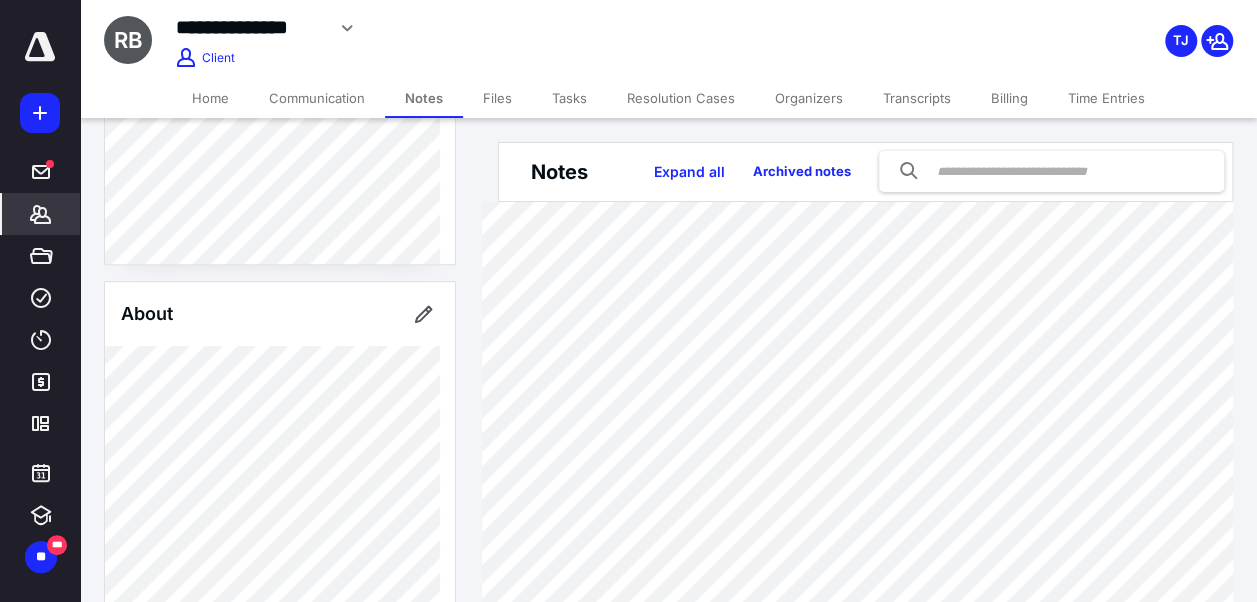 scroll, scrollTop: 340, scrollLeft: 0, axis: vertical 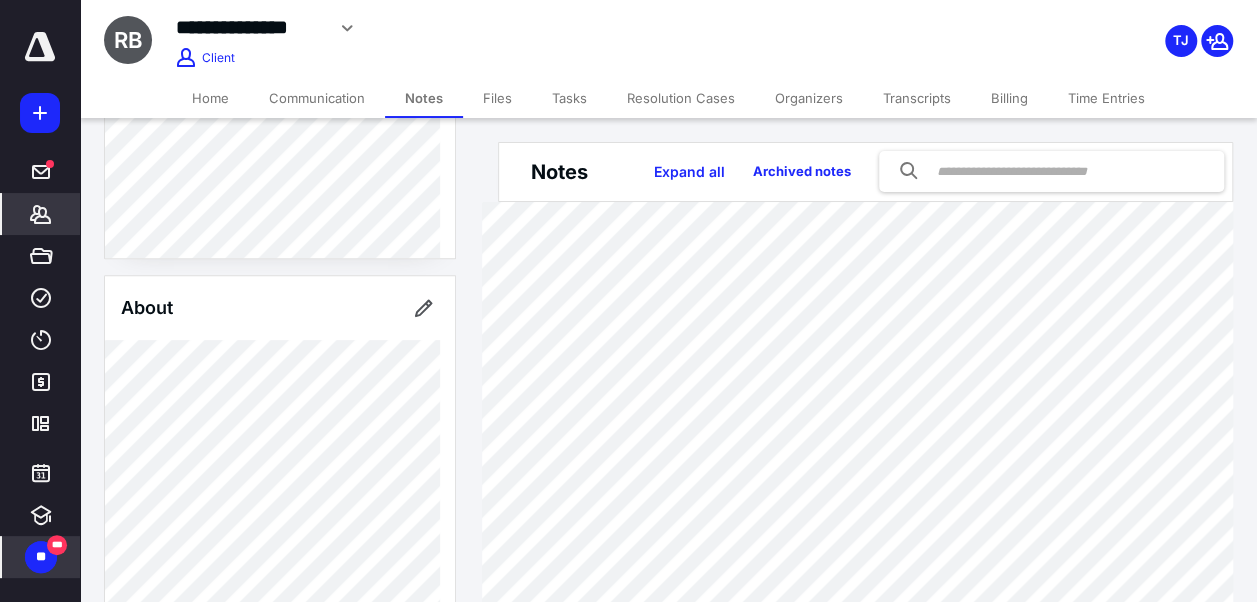 click on "** ***" at bounding box center (41, 557) 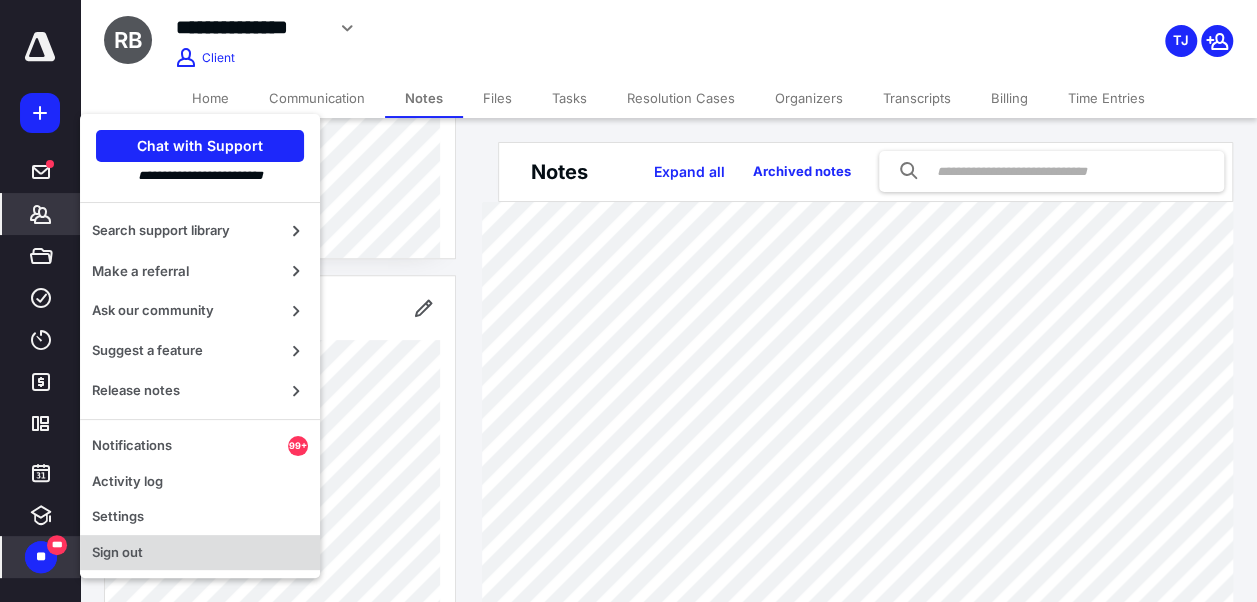 click on "Sign out" at bounding box center (200, 553) 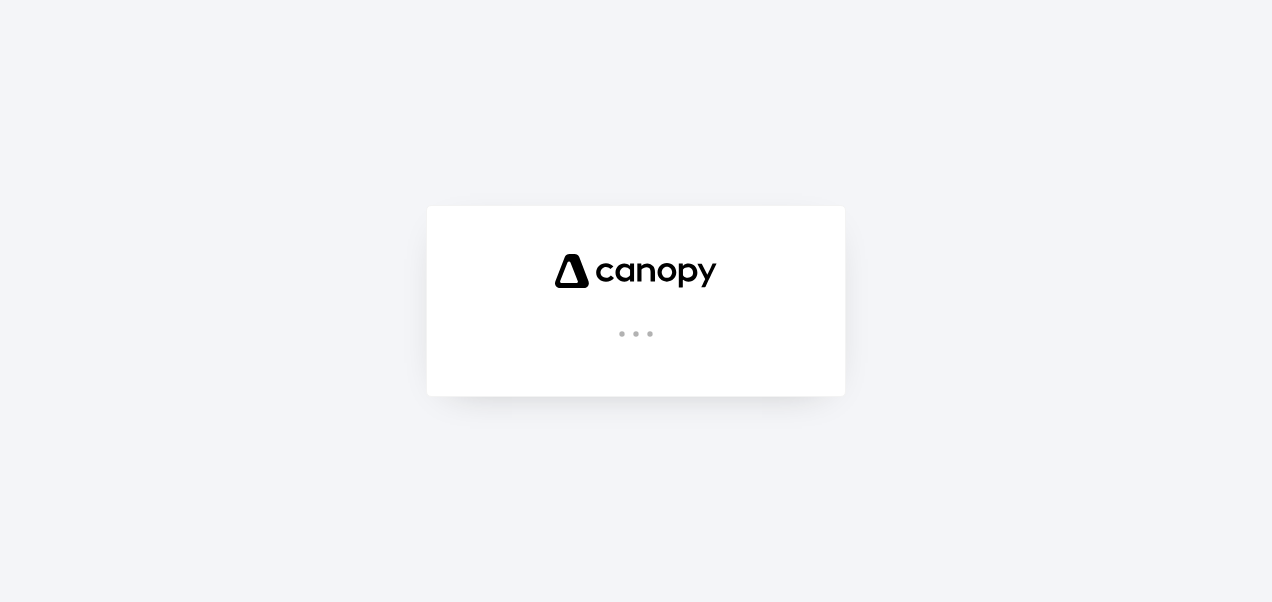 scroll, scrollTop: 0, scrollLeft: 0, axis: both 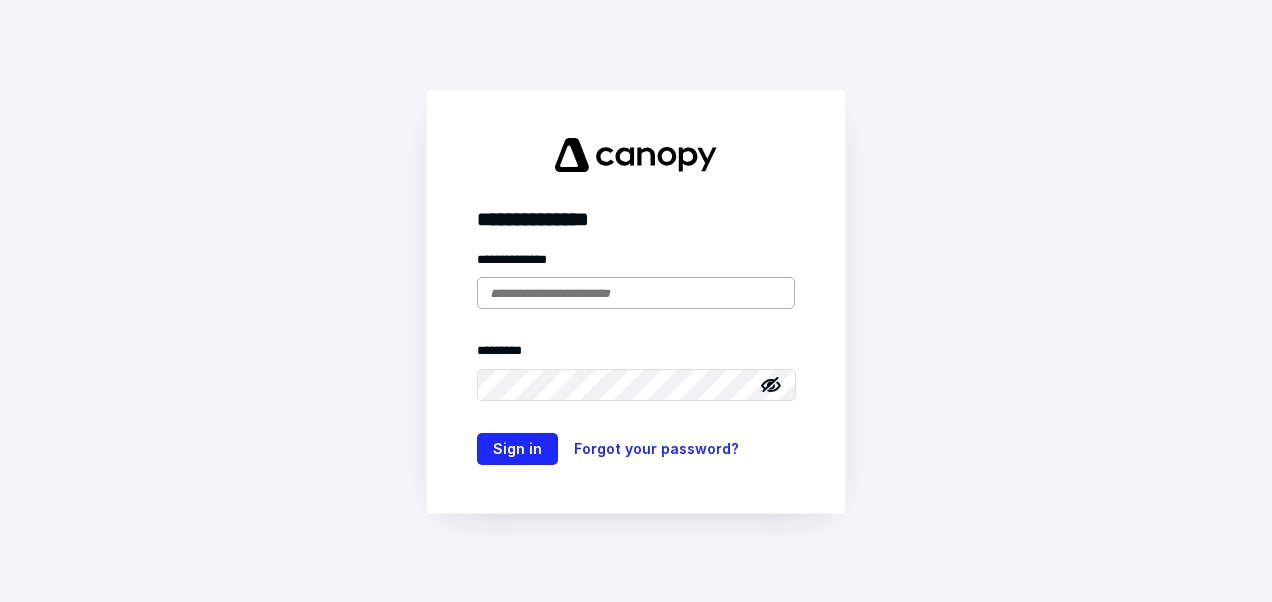 click at bounding box center [636, 293] 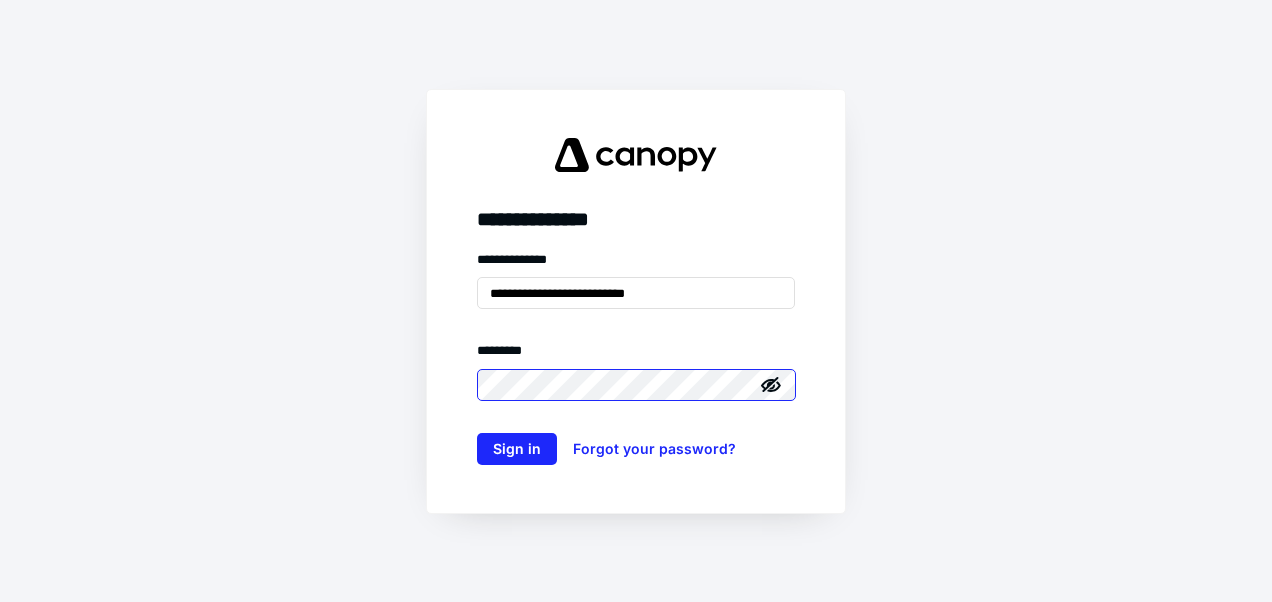 scroll, scrollTop: 0, scrollLeft: 0, axis: both 